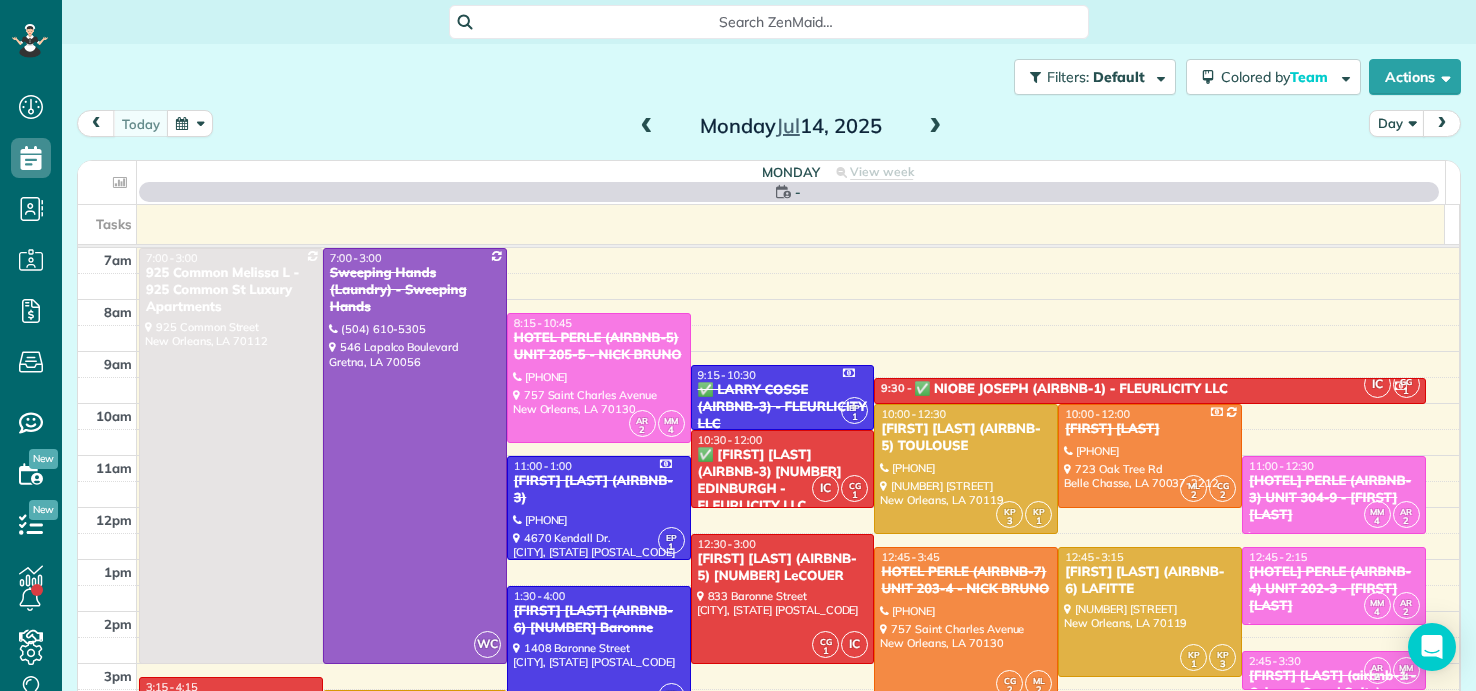 scroll, scrollTop: 0, scrollLeft: 0, axis: both 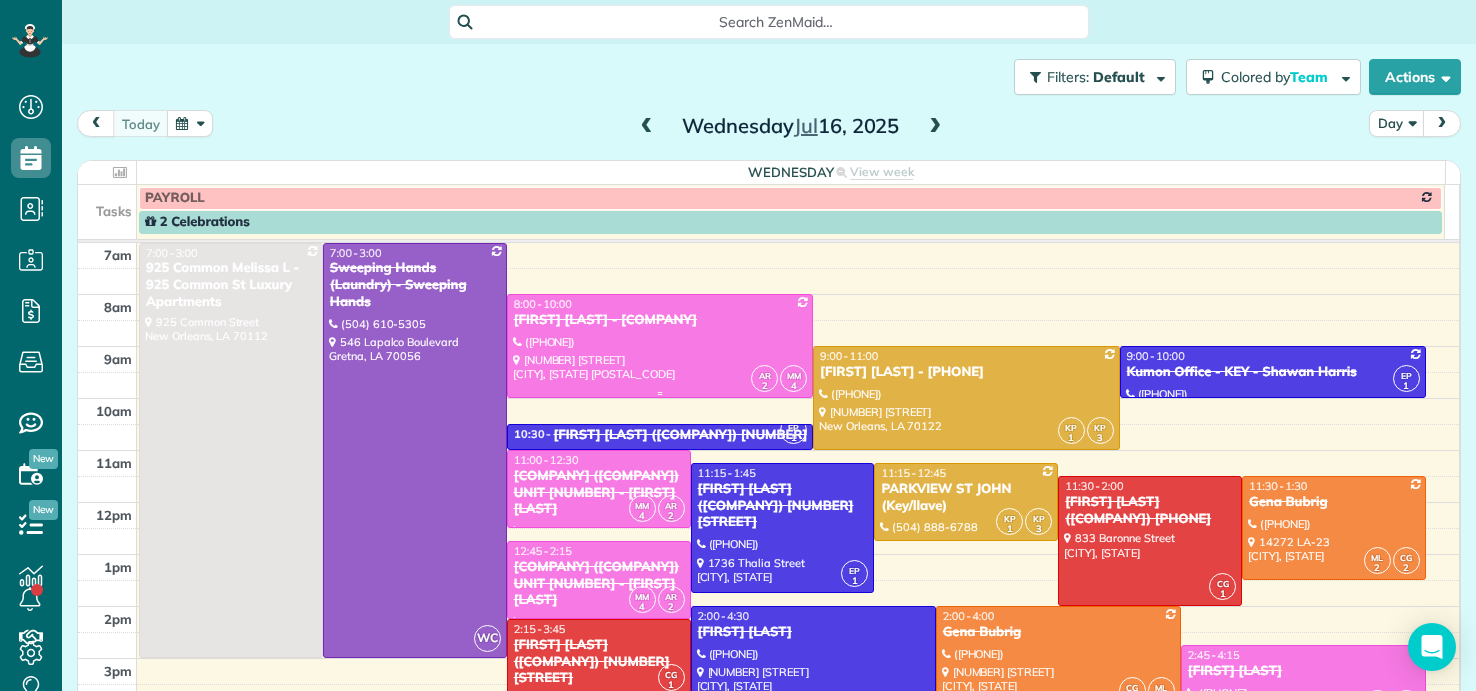 click on "[FIRST] [LAST] - [COMPANY]" at bounding box center (660, 320) 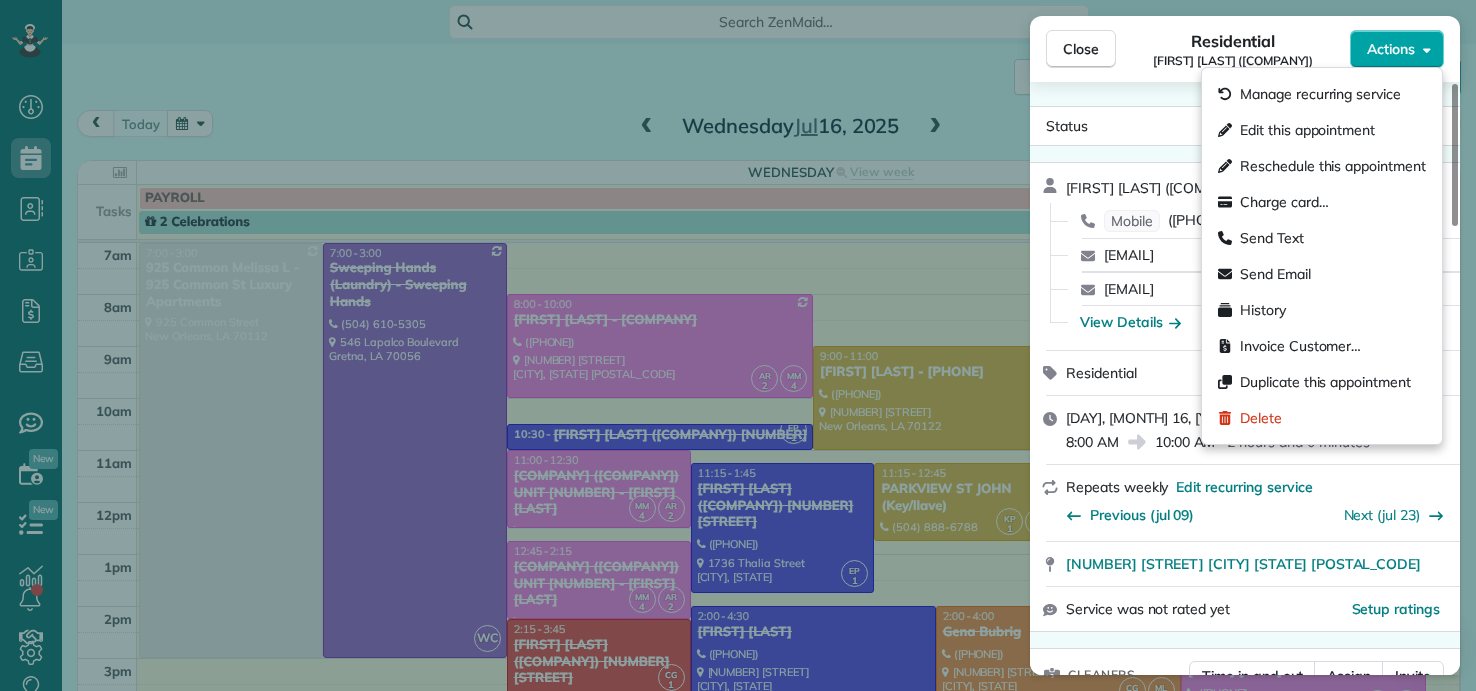 click on "Actions" at bounding box center (1391, 49) 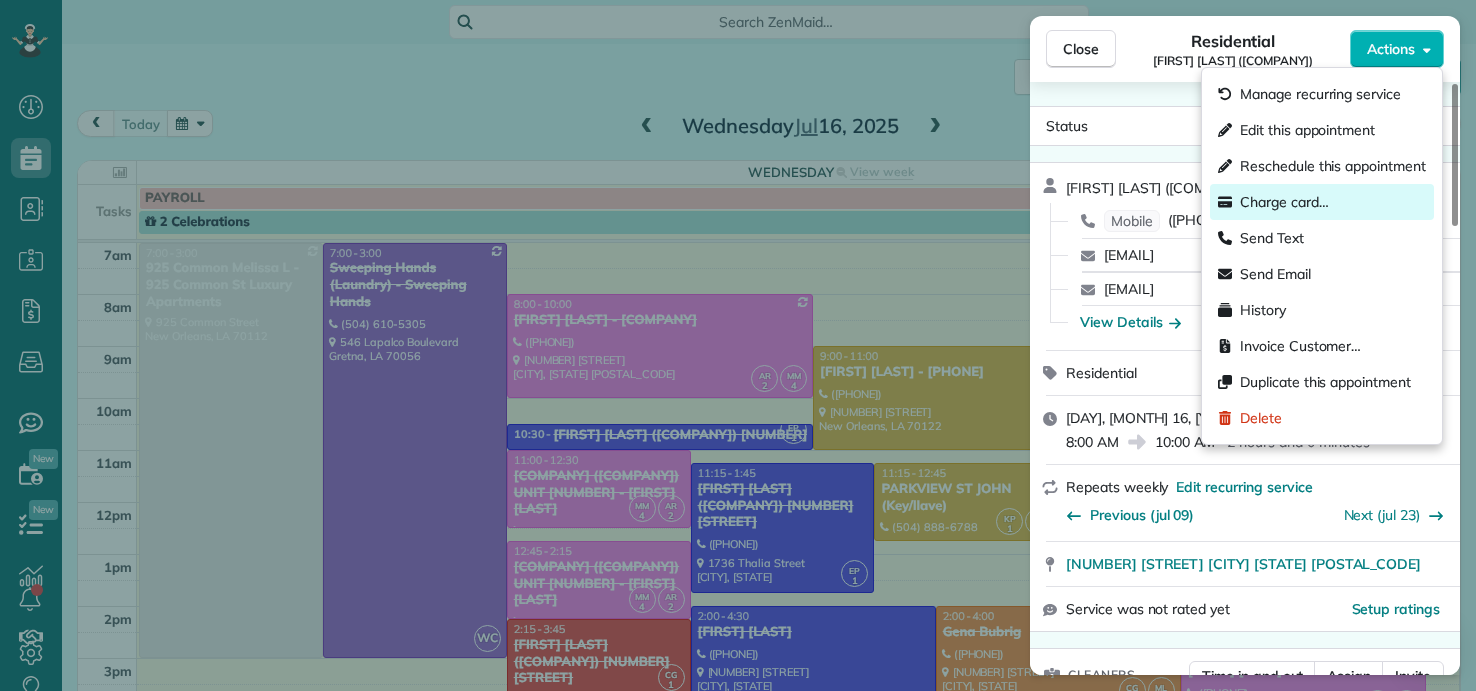 click on "Charge card…" at bounding box center [1284, 202] 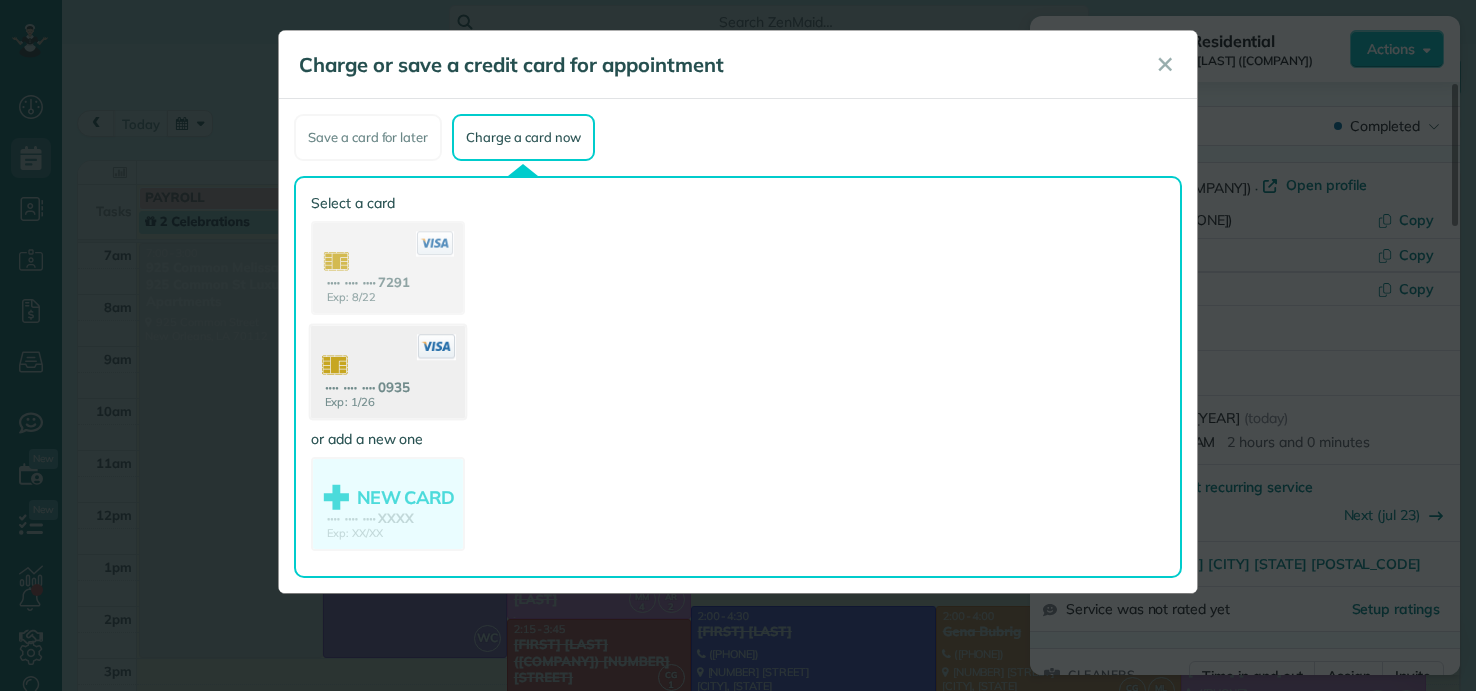 click 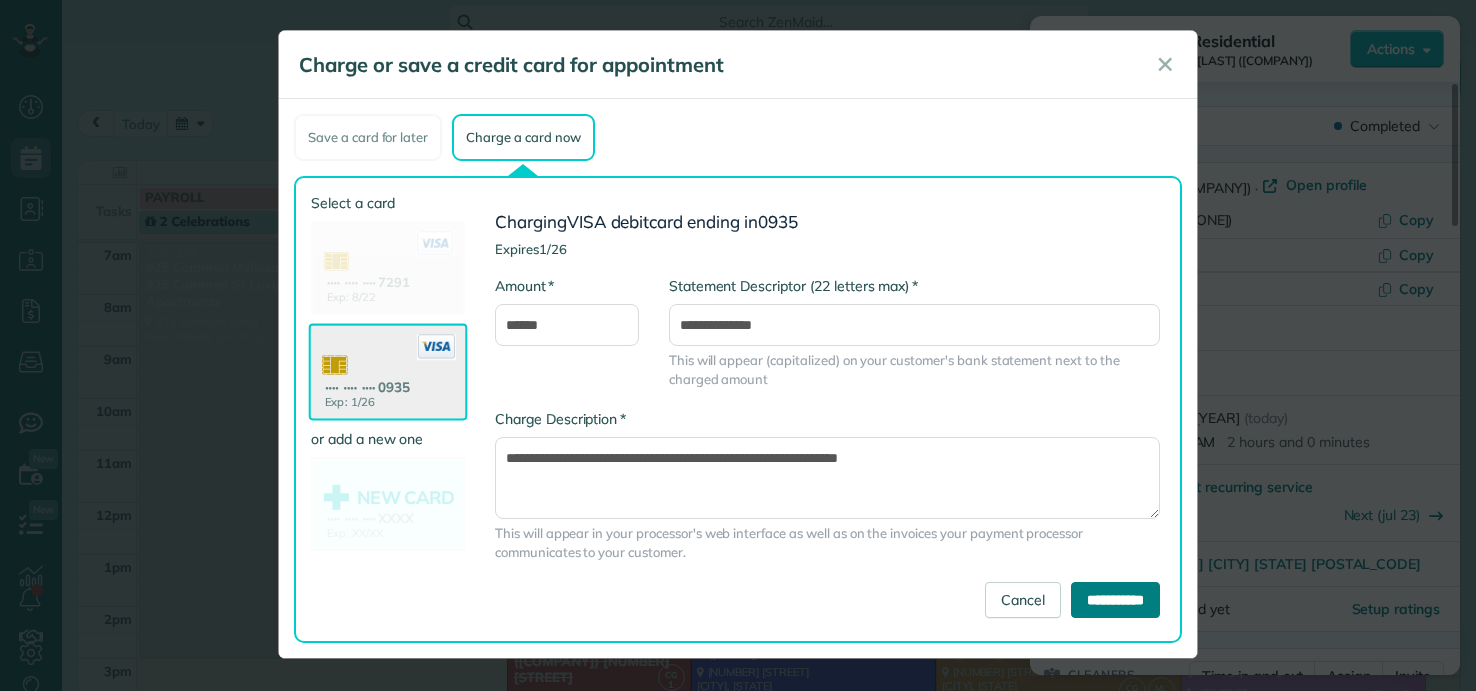 click on "**********" at bounding box center (1115, 600) 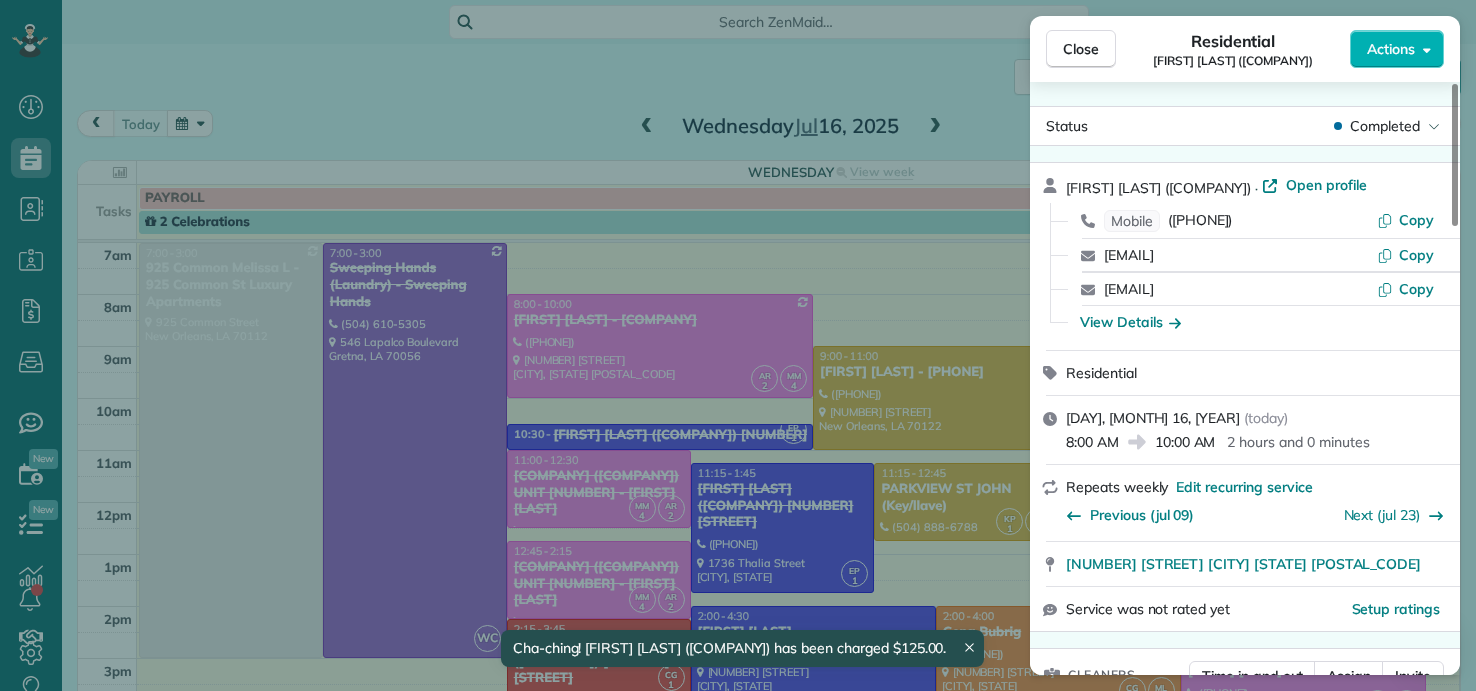 click on "Close Residential RACHEL AFRICK (NATE) Actions Status Completed RACHEL AFRICK (NATE) · Open profile Mobile (318) 347-4323 Copy lucrf@hotmail.com Copy nsaa126@aol.com Copy View Details Residential miércoles, julio 16, 2025 ( today ) 8:00 AM 10:00 AM 2 hours and 0 minutes Repeats weekly Edit recurring service Previous (jul 09) Next (jul 23) 39 Versailles Blvd New Orleans LA 70125-4113 Service was not rated yet Setup ratings Cleaners Time in and out Assign Invite Team PINK Cleaners ALISENIA   RAMIREZ 8:08 AM 10:03 AM MARYURIE   MURILLO 8:08 AM 10:02 AM Checklist Try Now Keep this appointment up to your standards. Stay on top of every detail, keep your cleaners organised, and your client happy. Assign a checklist Watch a 5 min demo Billing Billing actions Price $125.00 Overcharge $0.00 Discount $0.00 Coupon discount - Primary tax - Secondary tax - Total appointment price $125.00 Tips collected New feature! $0.00 Paid by card Total including tip $125.00 Get paid online in no-time! Charge customer credit card 0 2" at bounding box center (738, 345) 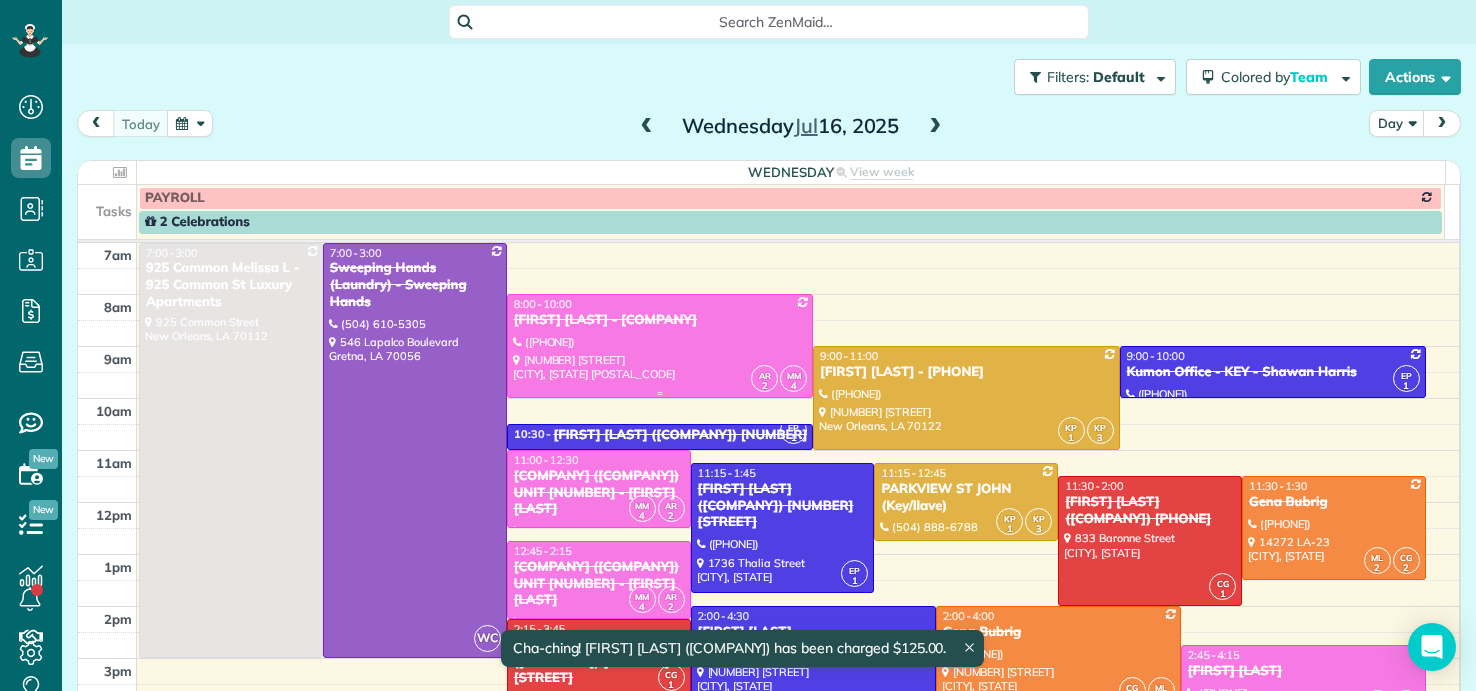 scroll, scrollTop: 100, scrollLeft: 0, axis: vertical 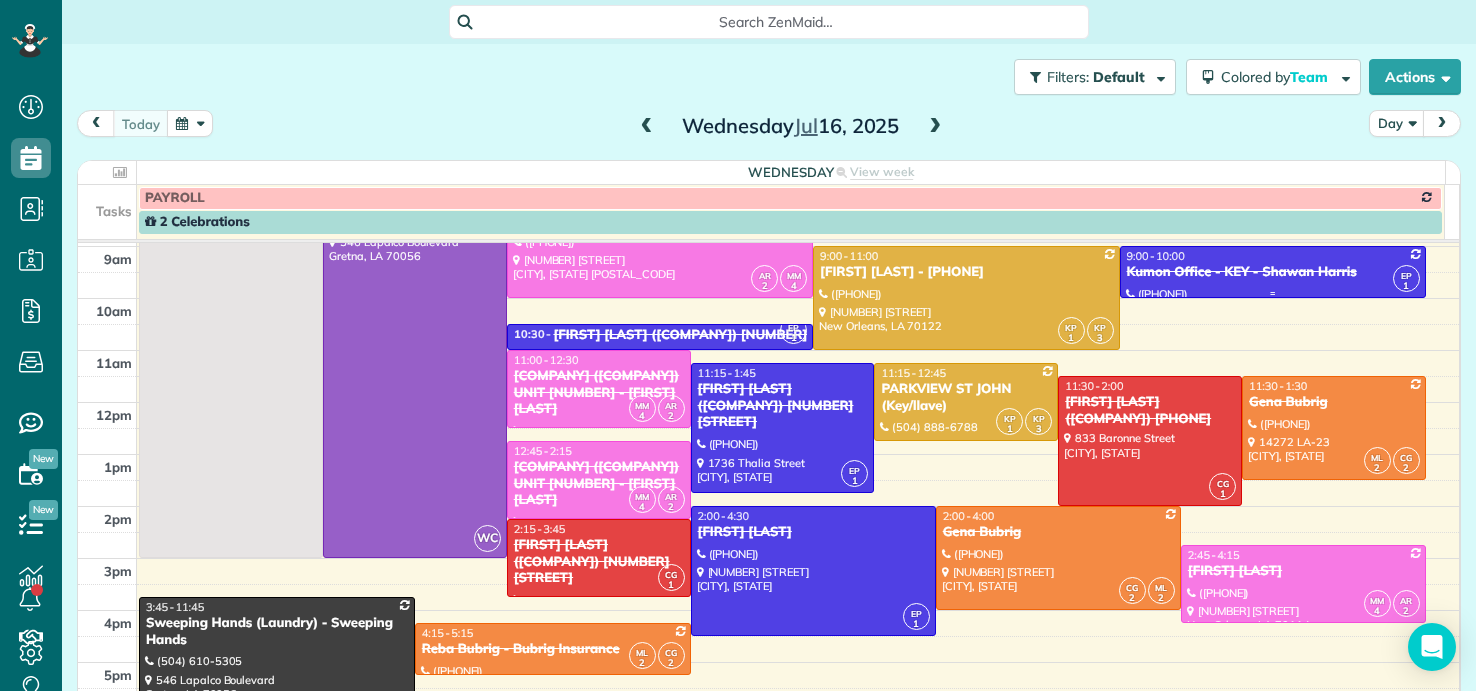 click on "Kumon Office - KEY - Shawan Harris" at bounding box center [1273, 272] 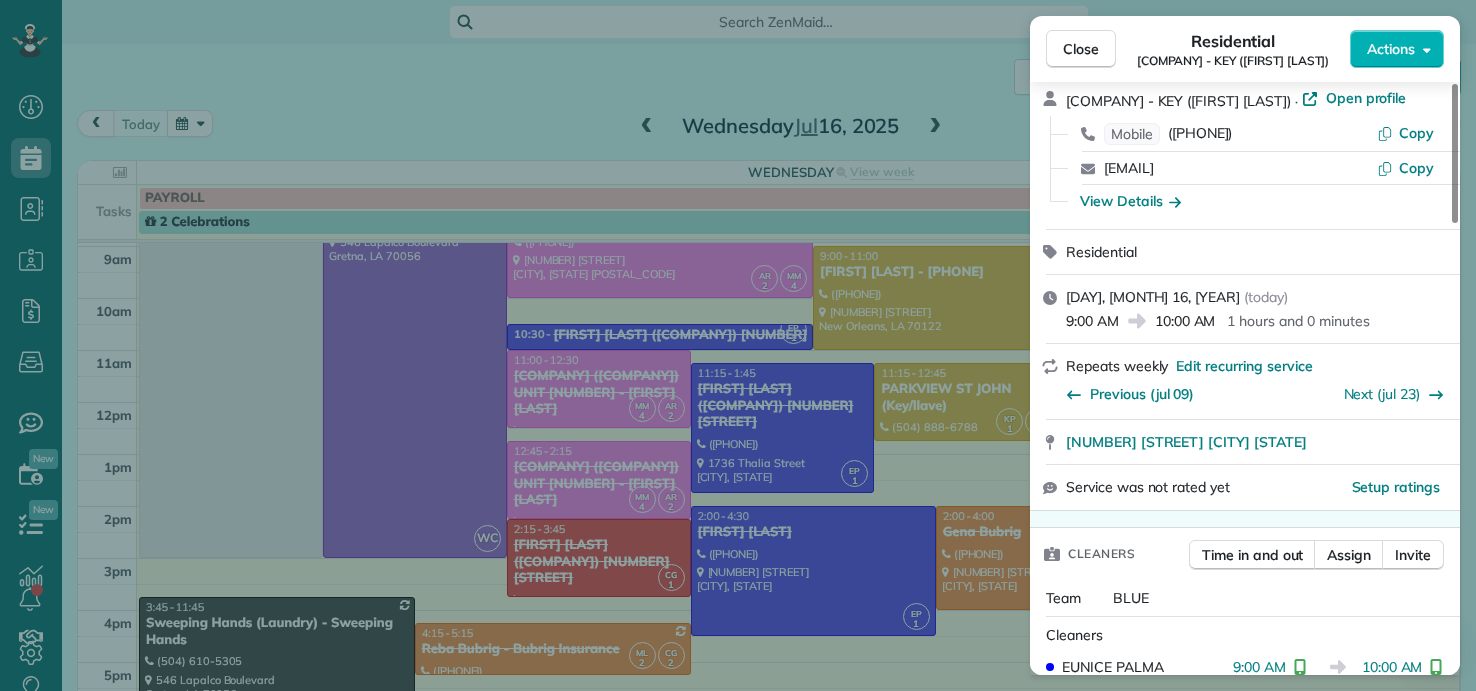scroll, scrollTop: 0, scrollLeft: 0, axis: both 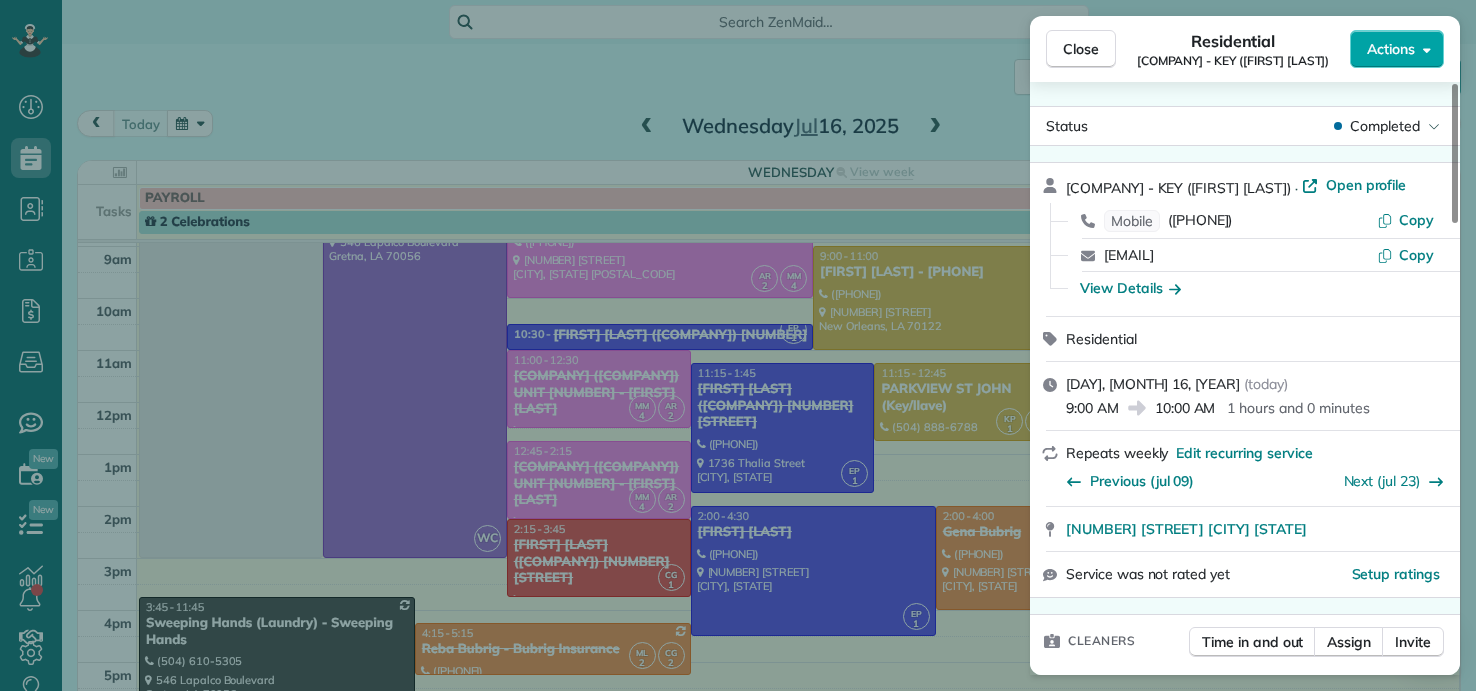 click on "Actions" at bounding box center [1397, 49] 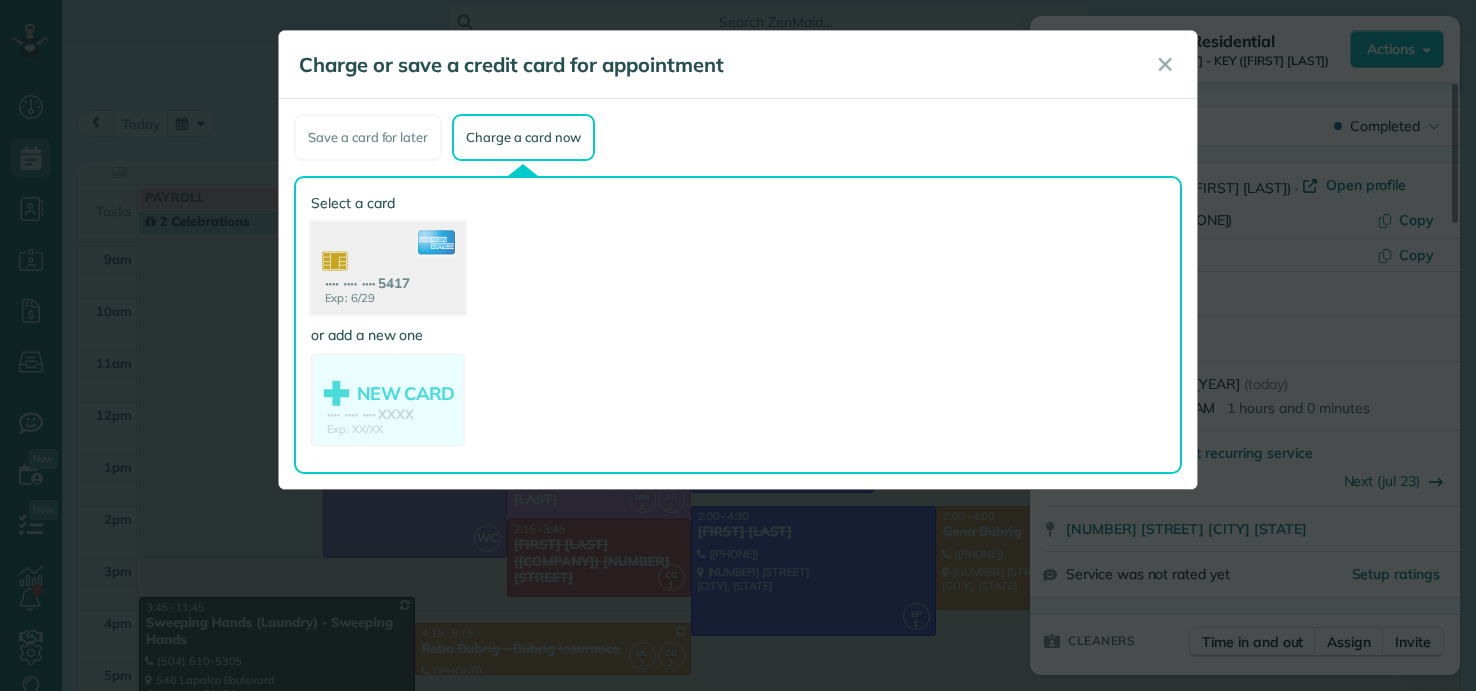 click 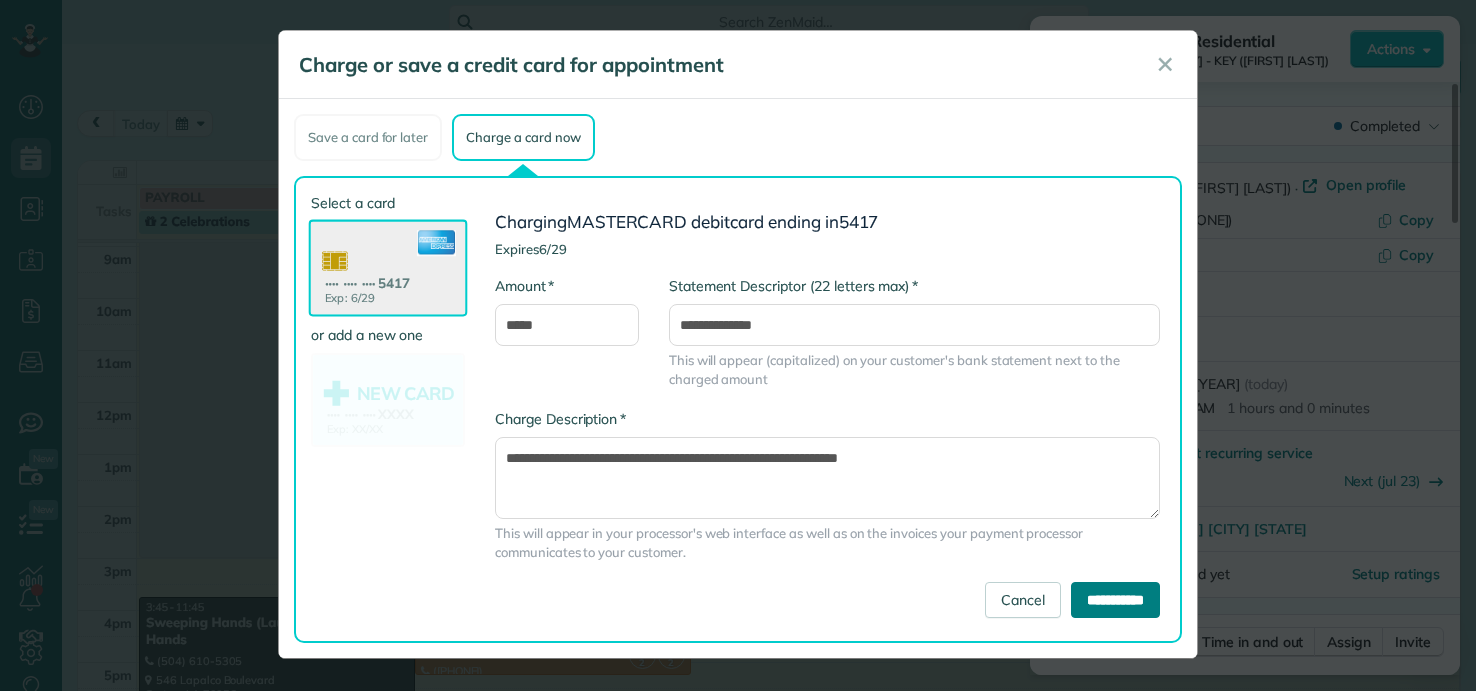 click on "**********" at bounding box center [1115, 600] 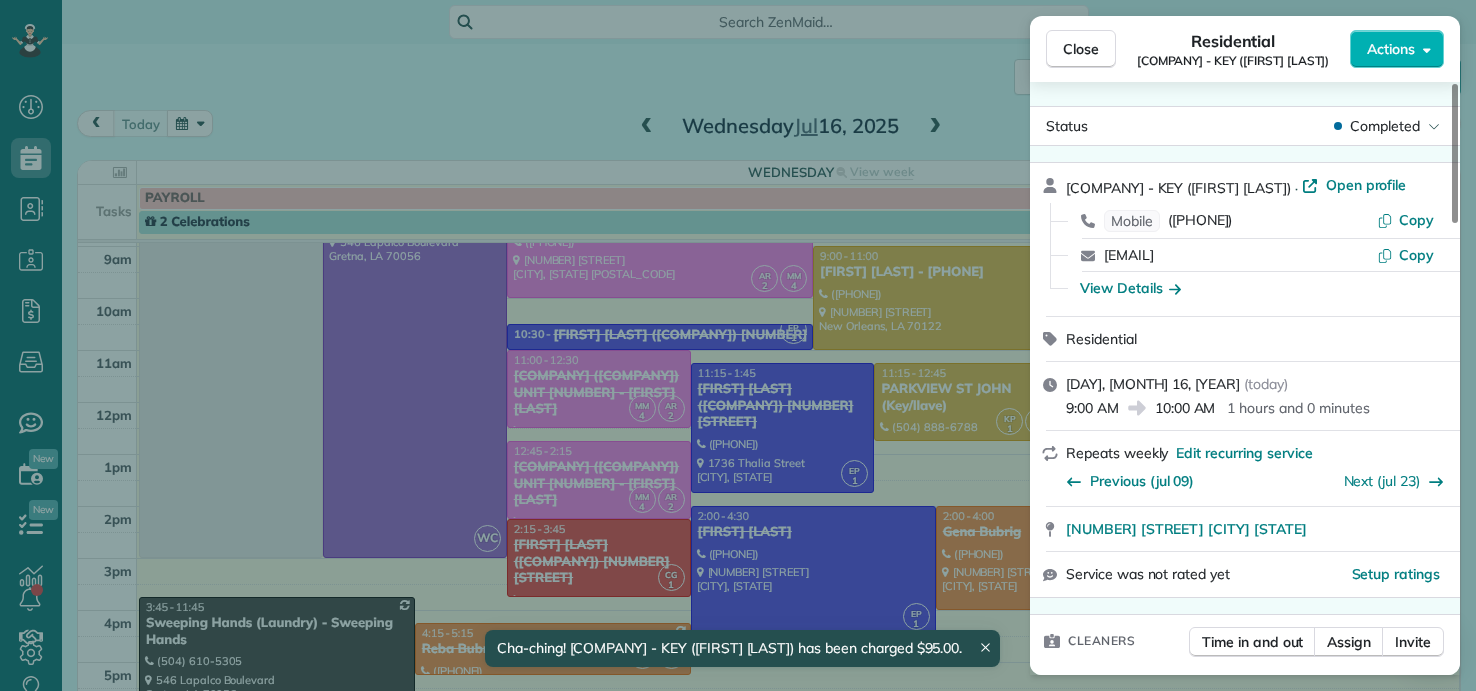 click on "Close Residential Kumon Office - KEY (Shawan Harris) Actions Status Completed Kumon Office - KEY (Shawan Harris) · Open profile Mobile (985) 709-1319 Copy shawan@mac.com Copy View Details Residential miércoles, julio 16, 2025 ( today ) 9:00 AM 10:00 AM 1 hours and 0 minutes Repeats weekly Edit recurring service Previous (jul 09) Next (jul 23) 1800 Carol Sue Avenue Terrytown LA 70056 Service was not rated yet Setup ratings Cleaners Time in and out Assign Invite Team BLUE Cleaners EUNICE   PALMA 9:00 AM 10:00 AM Checklist Try Now Keep this appointment up to your standards. Stay on top of every detail, keep your cleaners organised, and your client happy. Assign a checklist Watch a 5 min demo Billing Billing actions Price $95.00 Overcharge $0.00 Discount $0.00 Coupon discount - Primary tax - Secondary tax - Total appointment price $95.00 Tips collected New feature! $0.00 Paid by card Total including tip $95.00 Get paid online in no-time! Send an invoice and reward your cleaners with tips Work items Notes 1 2 (" at bounding box center (738, 345) 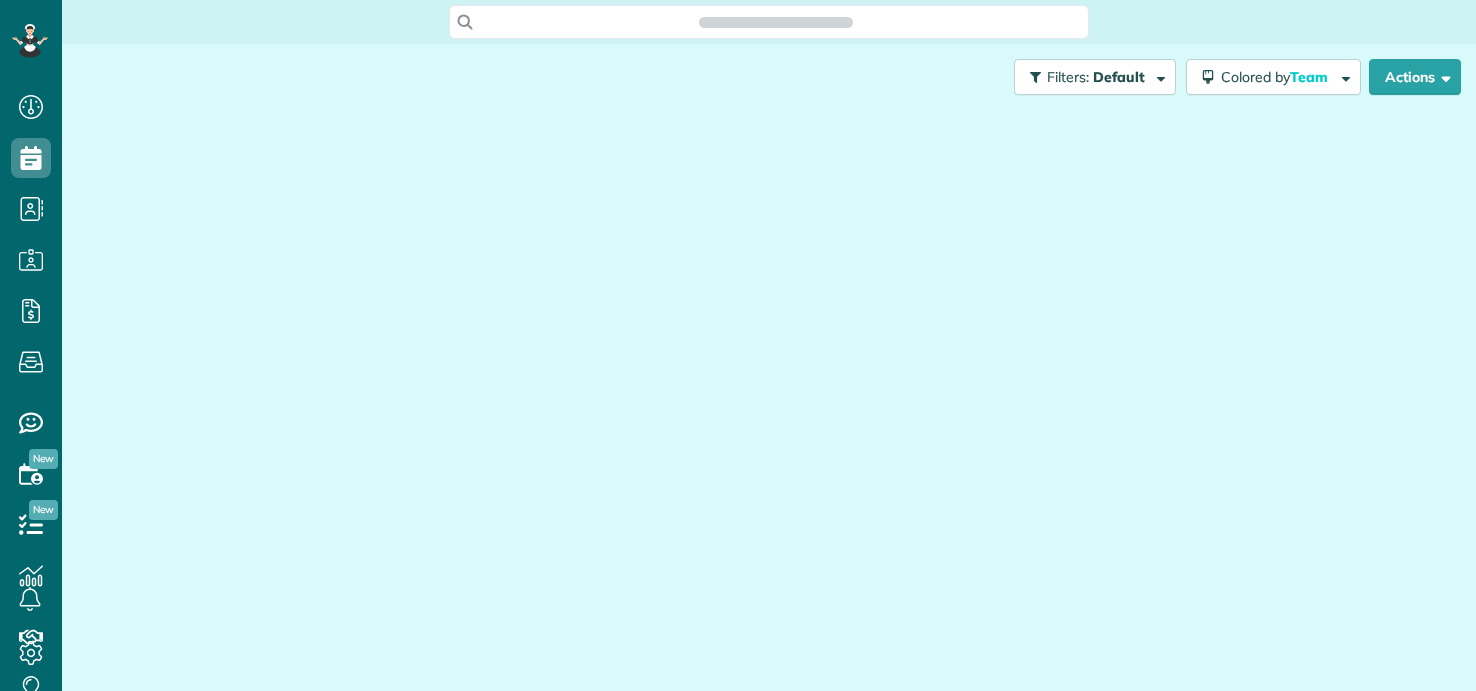scroll, scrollTop: 0, scrollLeft: 0, axis: both 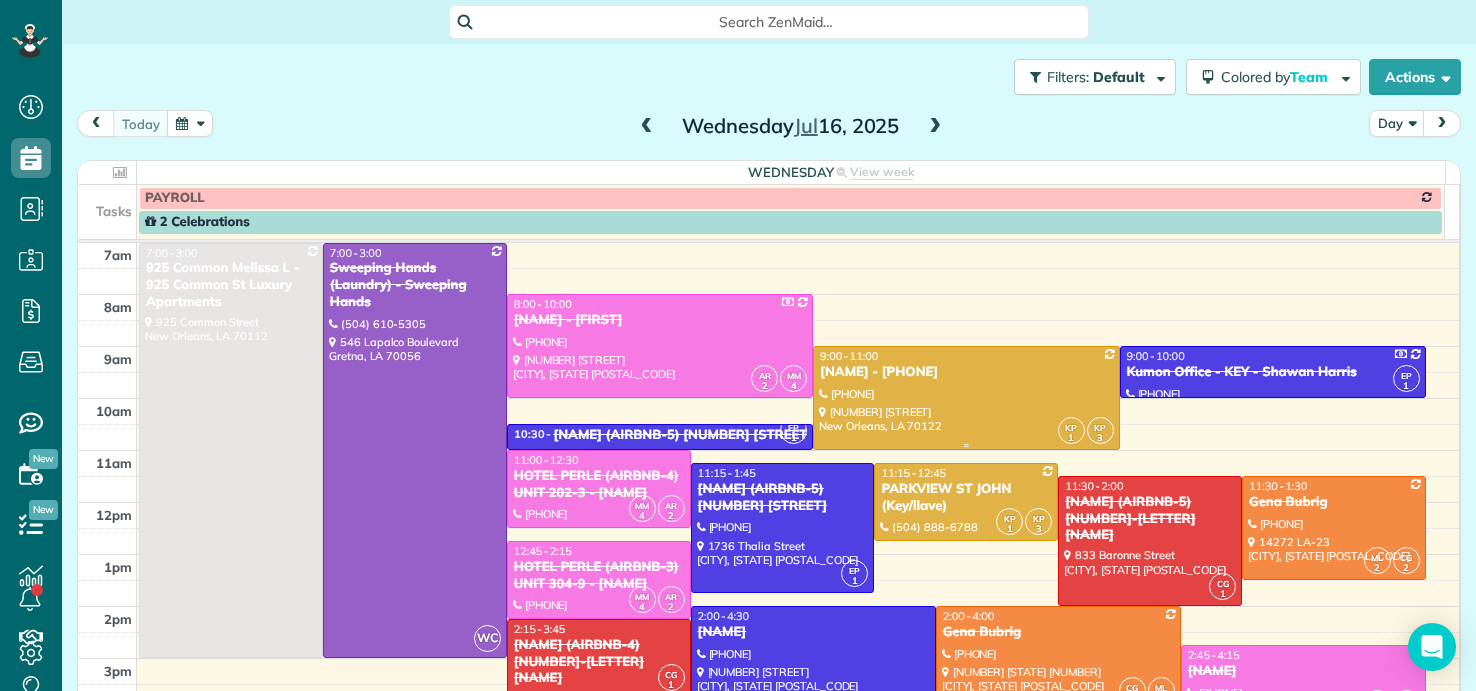 click at bounding box center (966, 398) 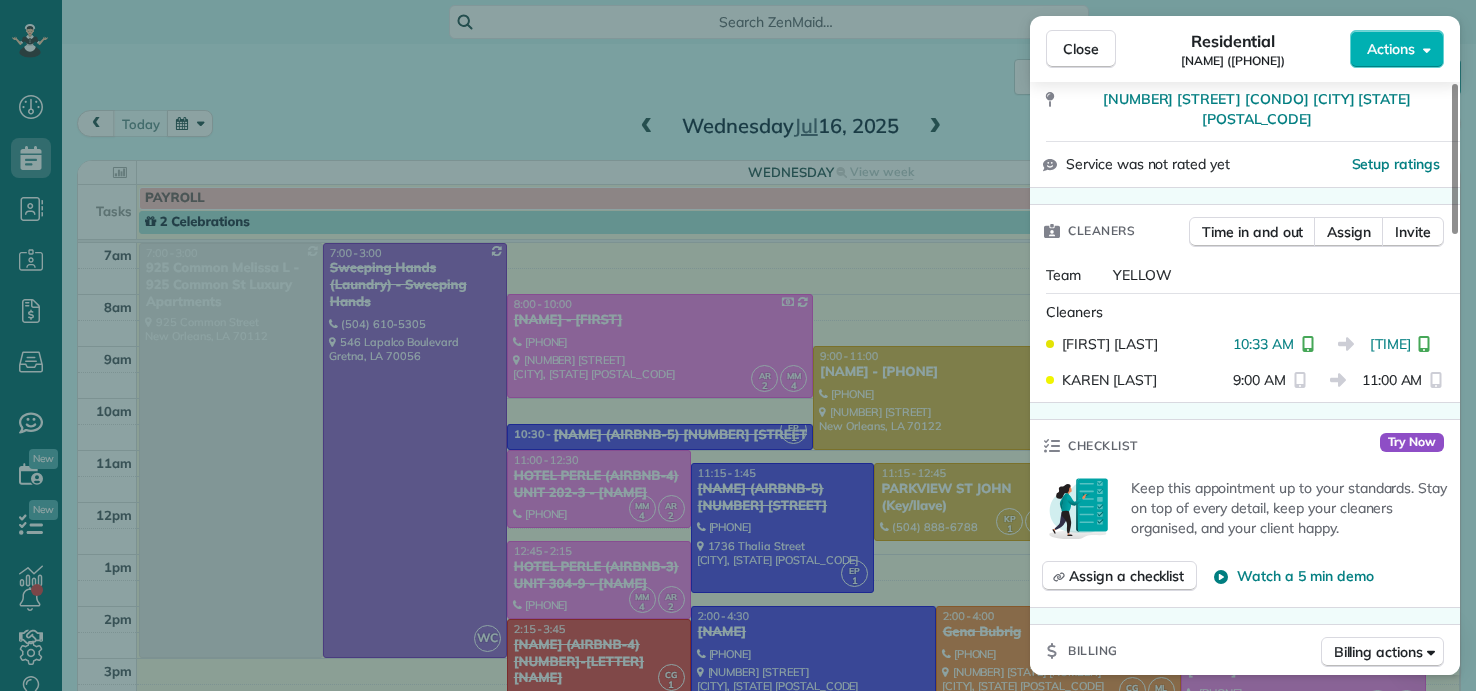 scroll, scrollTop: 0, scrollLeft: 0, axis: both 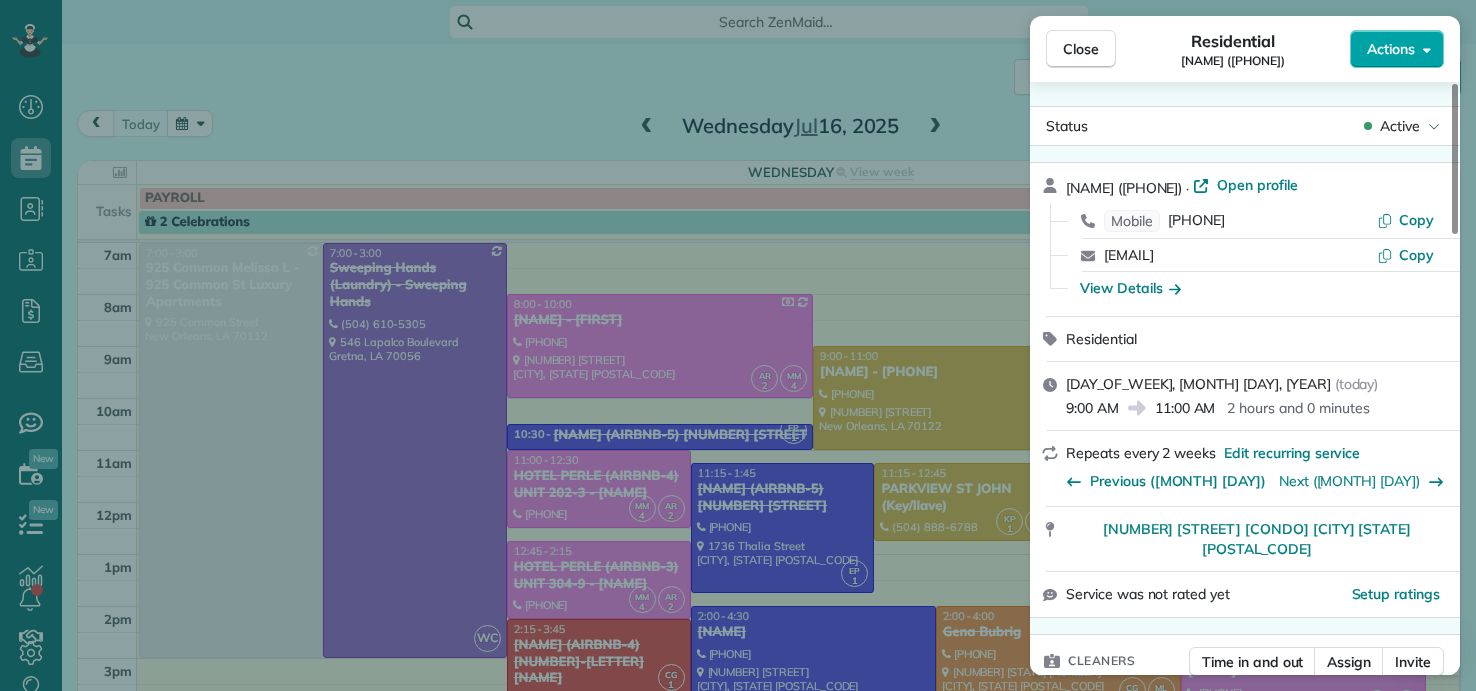 click on "Actions" at bounding box center (1391, 49) 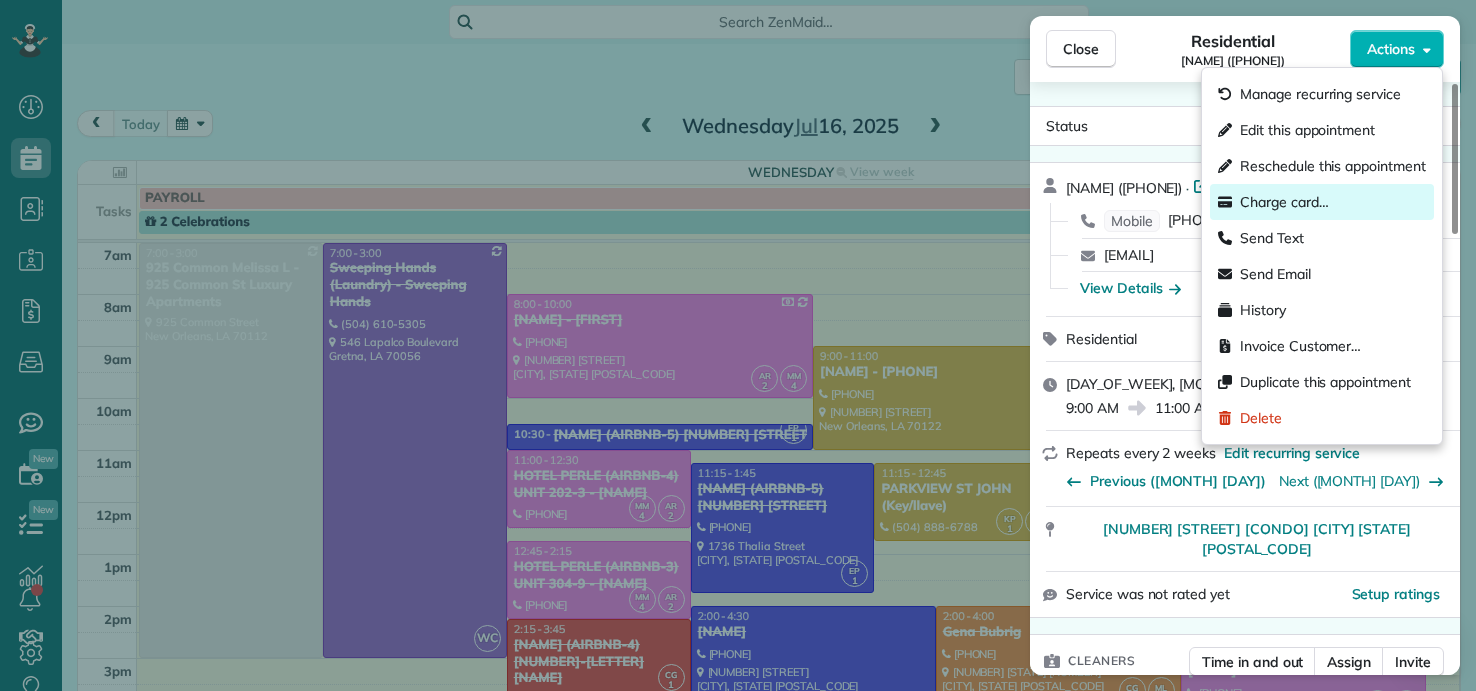 click on "Charge card…" at bounding box center [1284, 202] 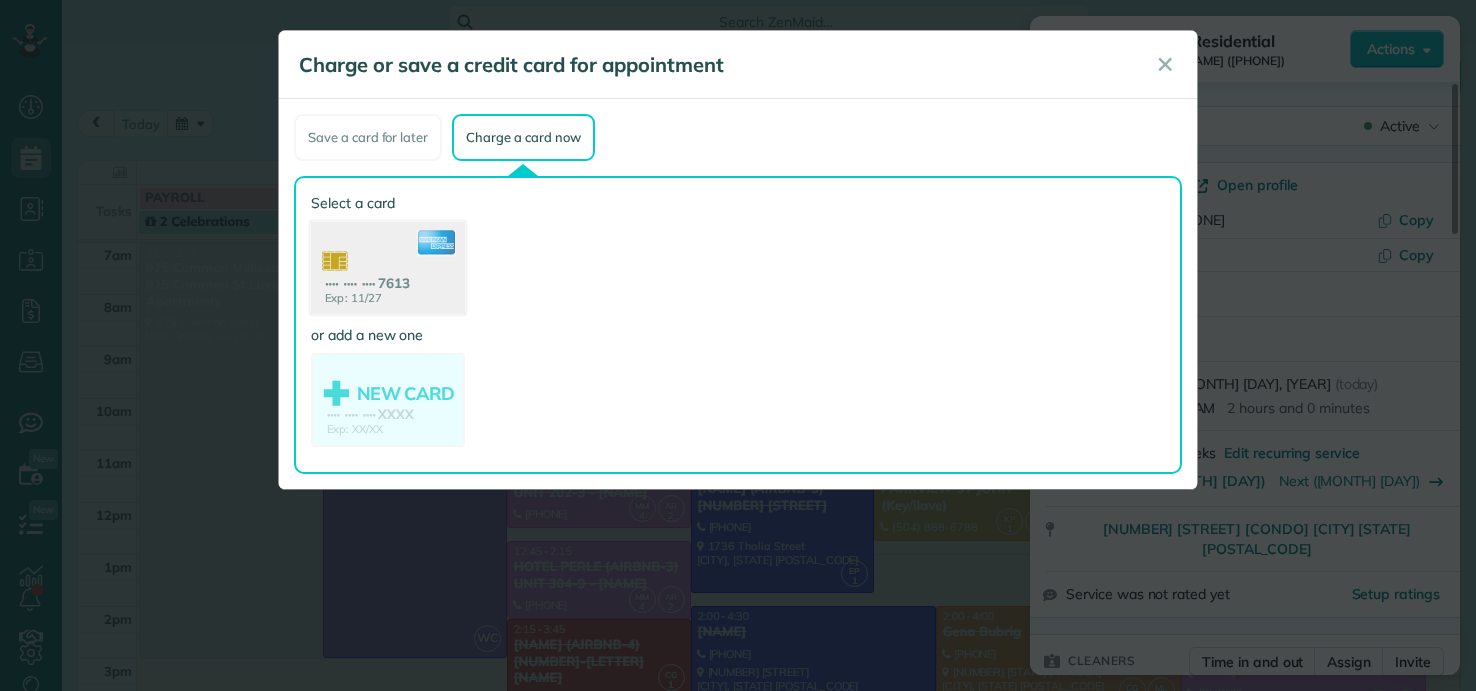 click 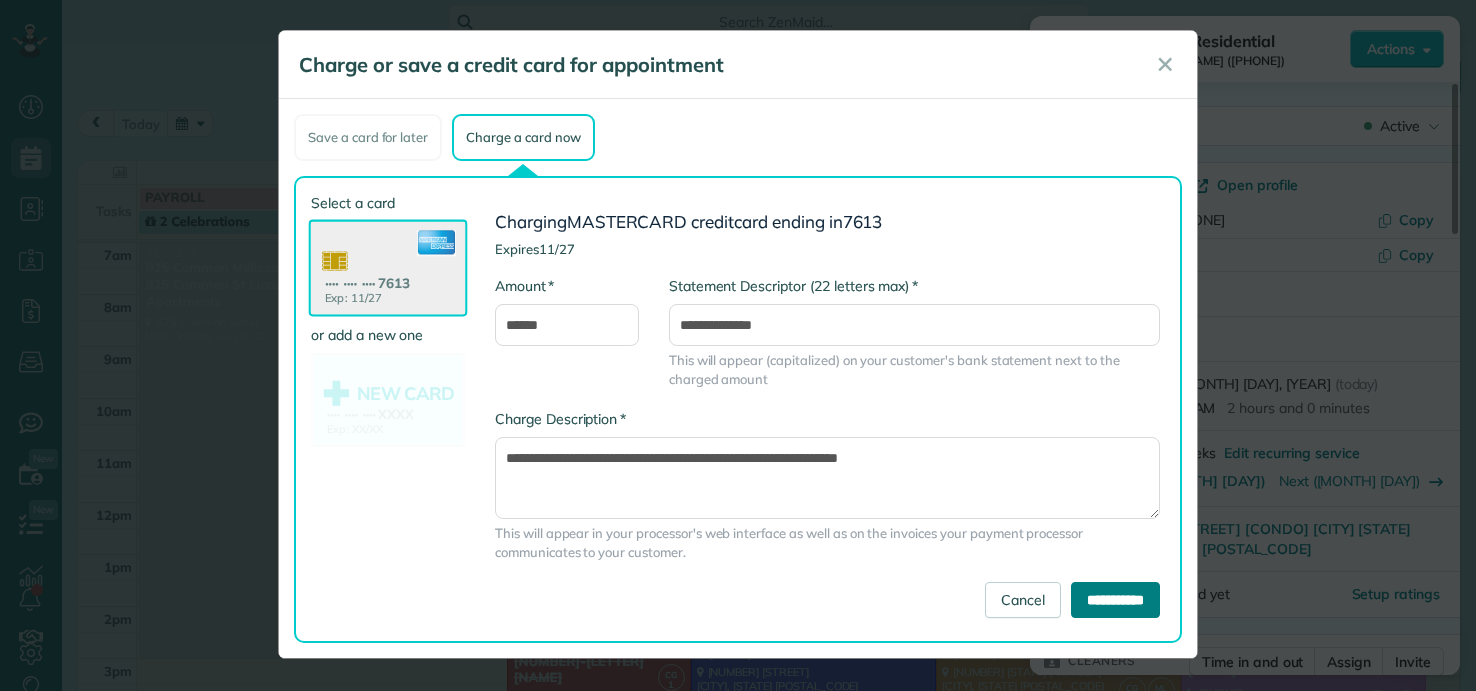 click on "**********" at bounding box center (1115, 600) 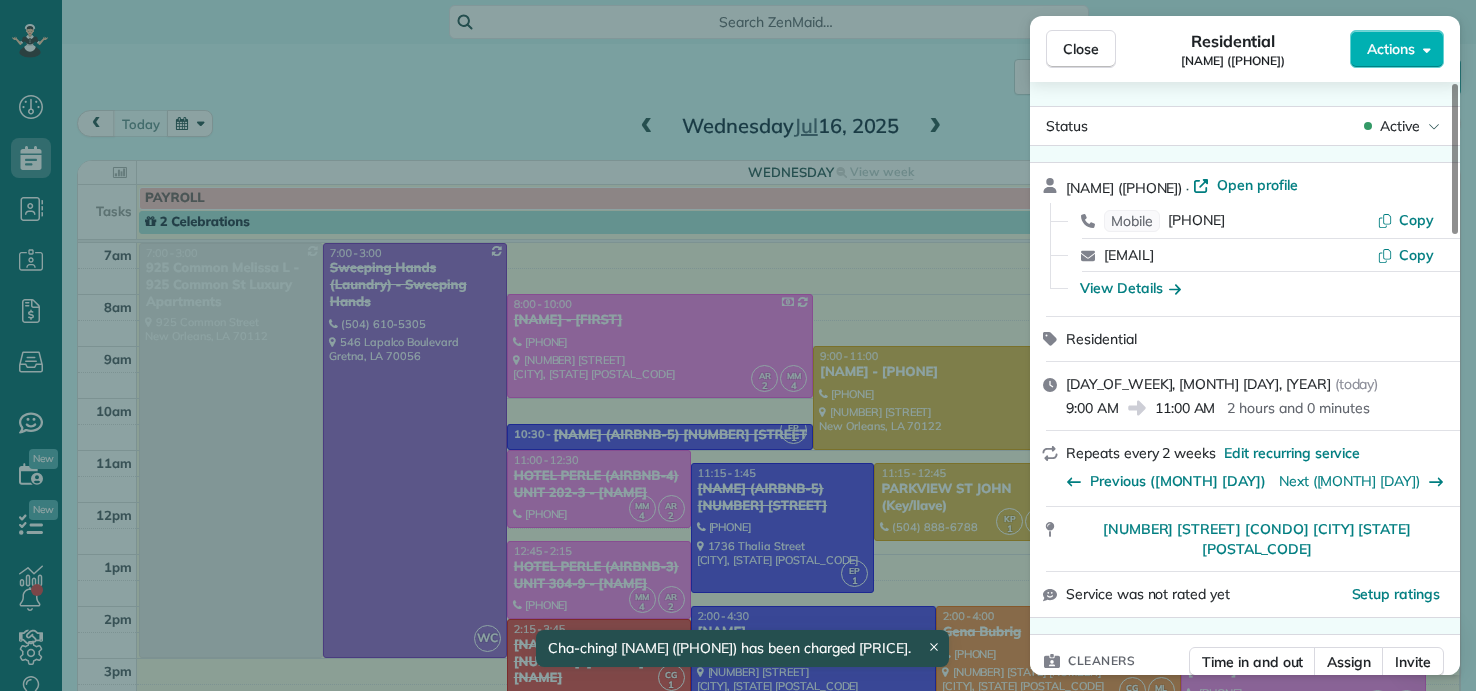 click on "Close Residential Sarah Hoffpauir (504 473 4982) Actions Status Active Sarah Hoffpauir (504 473 4982) · Open profile Mobile (504) 473-4982 Copy sehoffpauir@gmail.com Copy View Details Residential miércoles, julio 16, 2025 ( today ) 9:00 AM 11:00 AM 2 hours and 0 minutes Repeats every 2 weeks Edit recurring service Previous (jul 02) Next (jul 30) 4000 Davey Street Condo 207 New Orleans LA 70122 Service was not rated yet Setup ratings Cleaners Time in and out Assign Invite Team YELLOW Cleaners KENIA   PACHECO 10:33 AM 12:36 PM KAREN   PACHECO 9:00 AM 11:00 AM Checklist Try Now Keep this appointment up to your standards. Stay on top of every detail, keep your cleaners organised, and your client happy. Assign a checklist Watch a 5 min demo Billing Billing actions Price $220.00 Overcharge $0.00 Discount $0.00 Coupon discount - Primary tax - Secondary tax - Total appointment price $220.00 Tips collected New feature! $0.00 Paid by card Total including tip $220.00 Get paid online in no-time! Work items Notes 0 2 (" at bounding box center (738, 345) 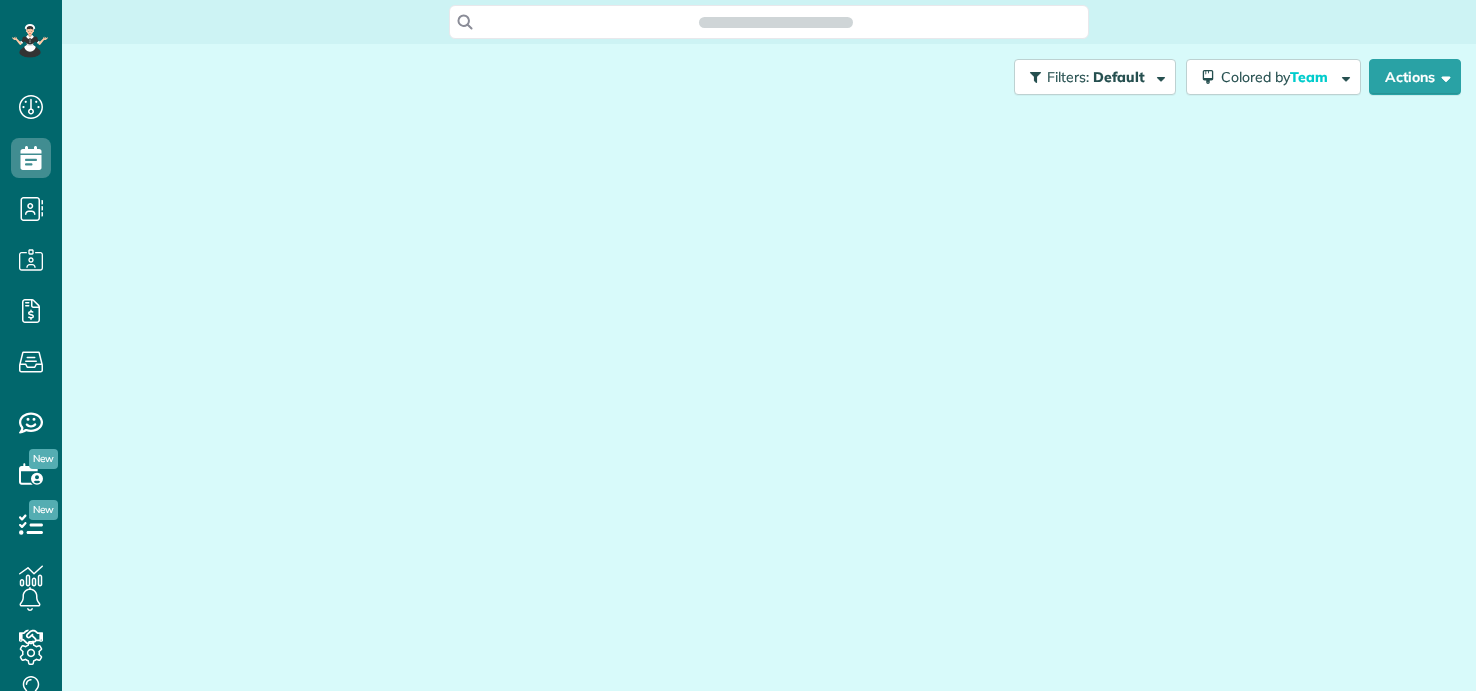 scroll, scrollTop: 0, scrollLeft: 0, axis: both 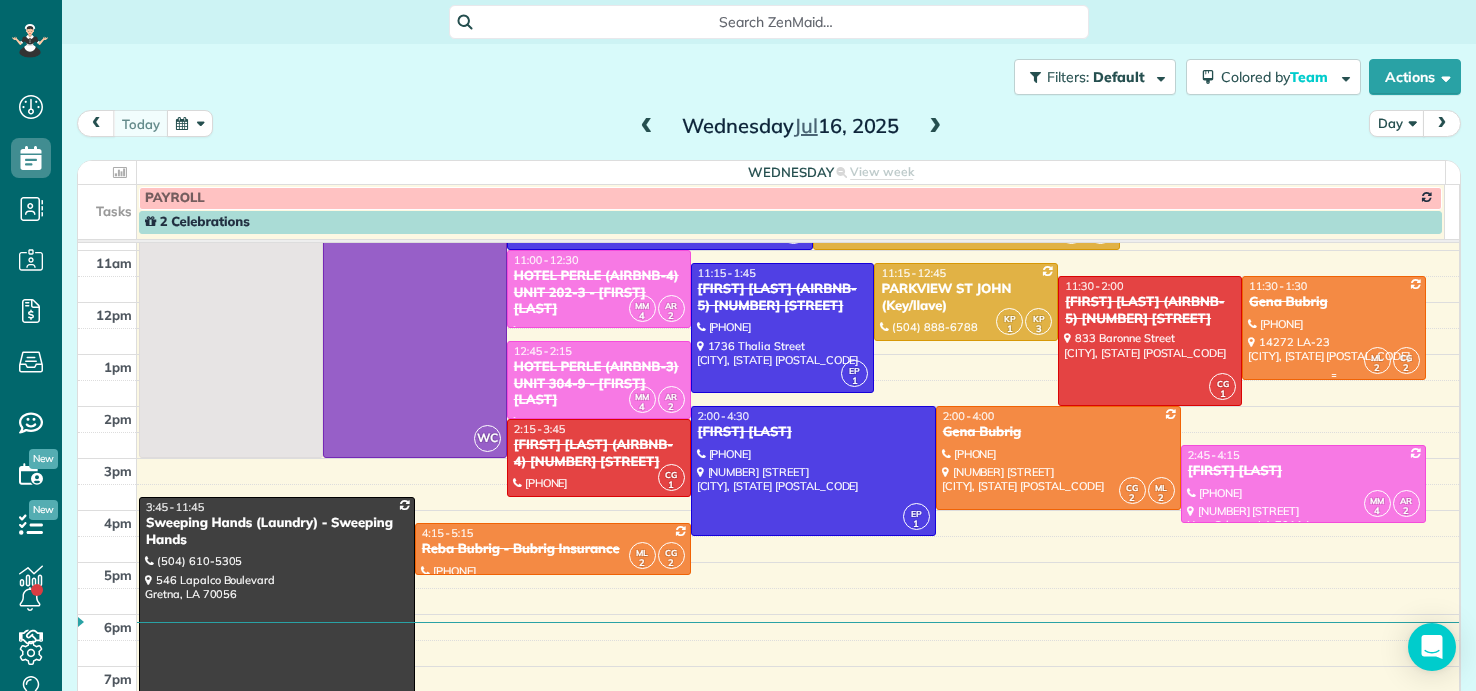 click on "Gena Bubrig" at bounding box center (1334, 302) 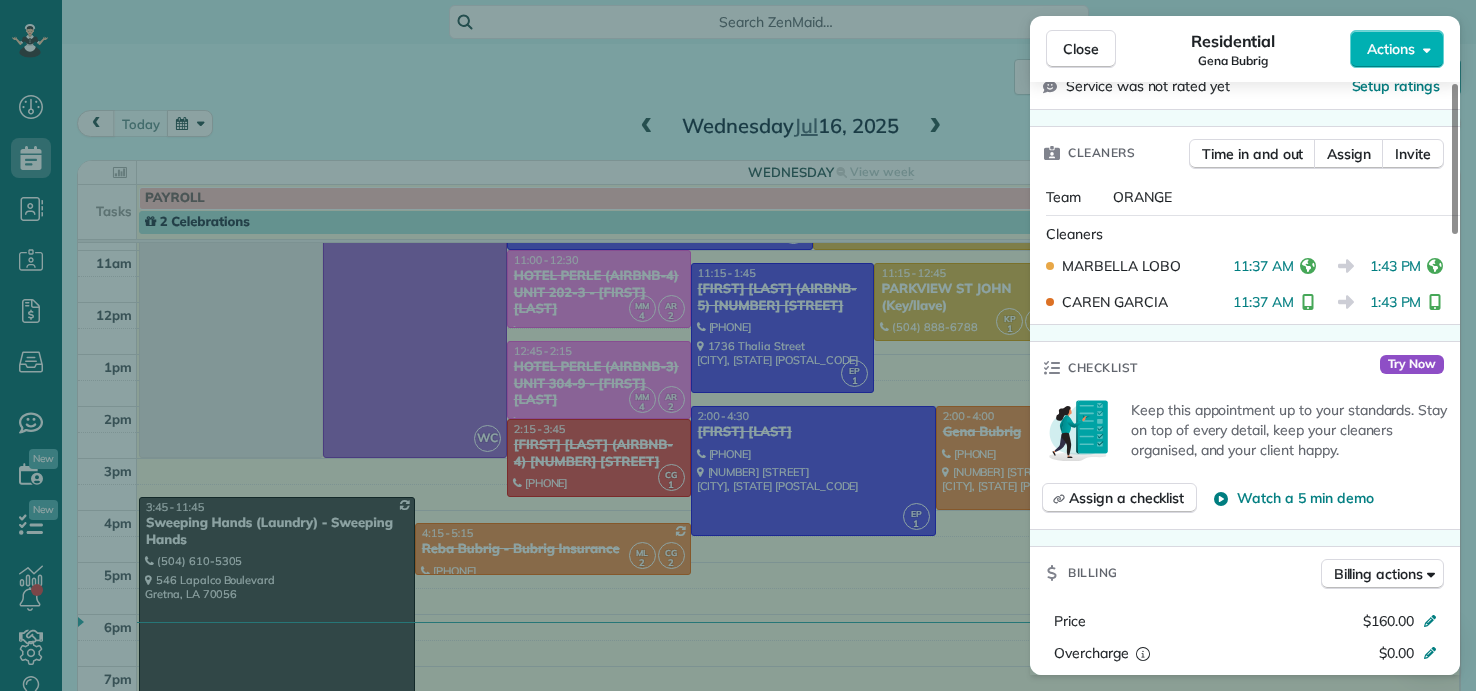 scroll, scrollTop: 500, scrollLeft: 0, axis: vertical 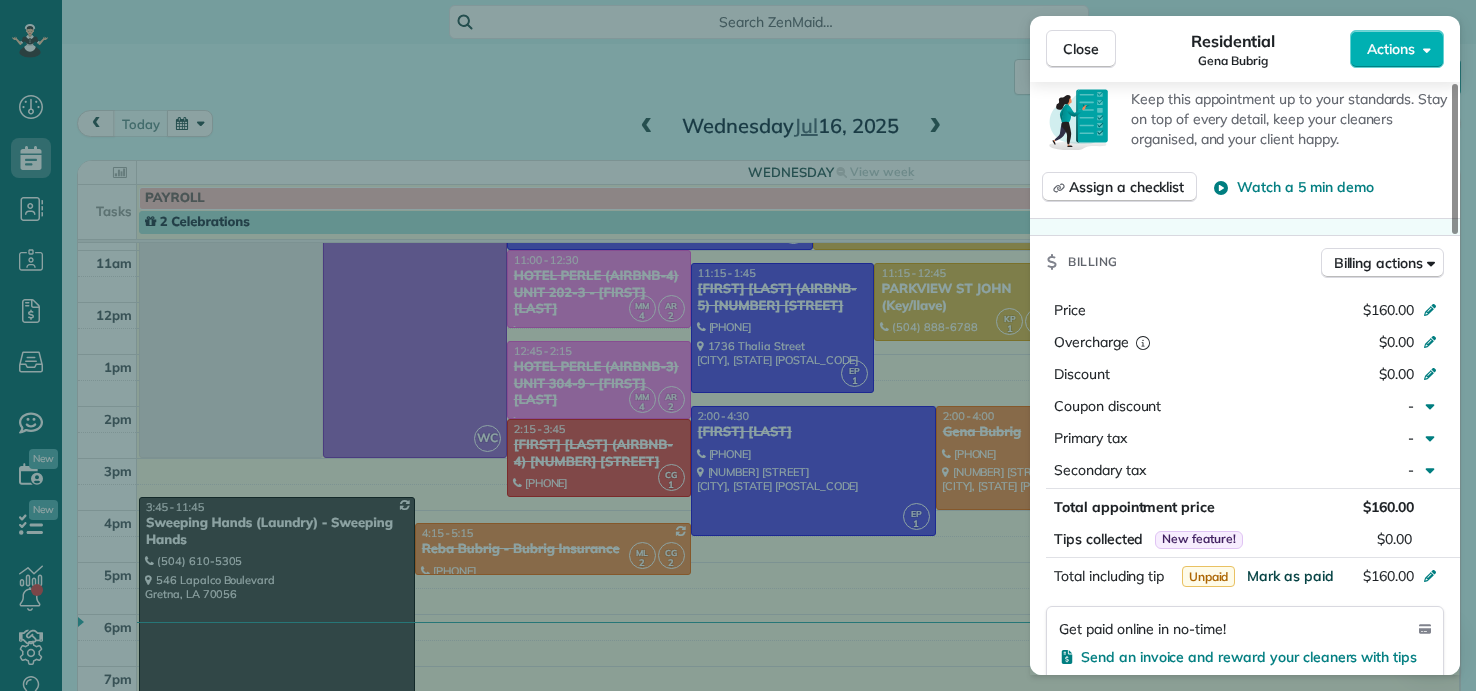 click on "Mark as paid" at bounding box center [1290, 576] 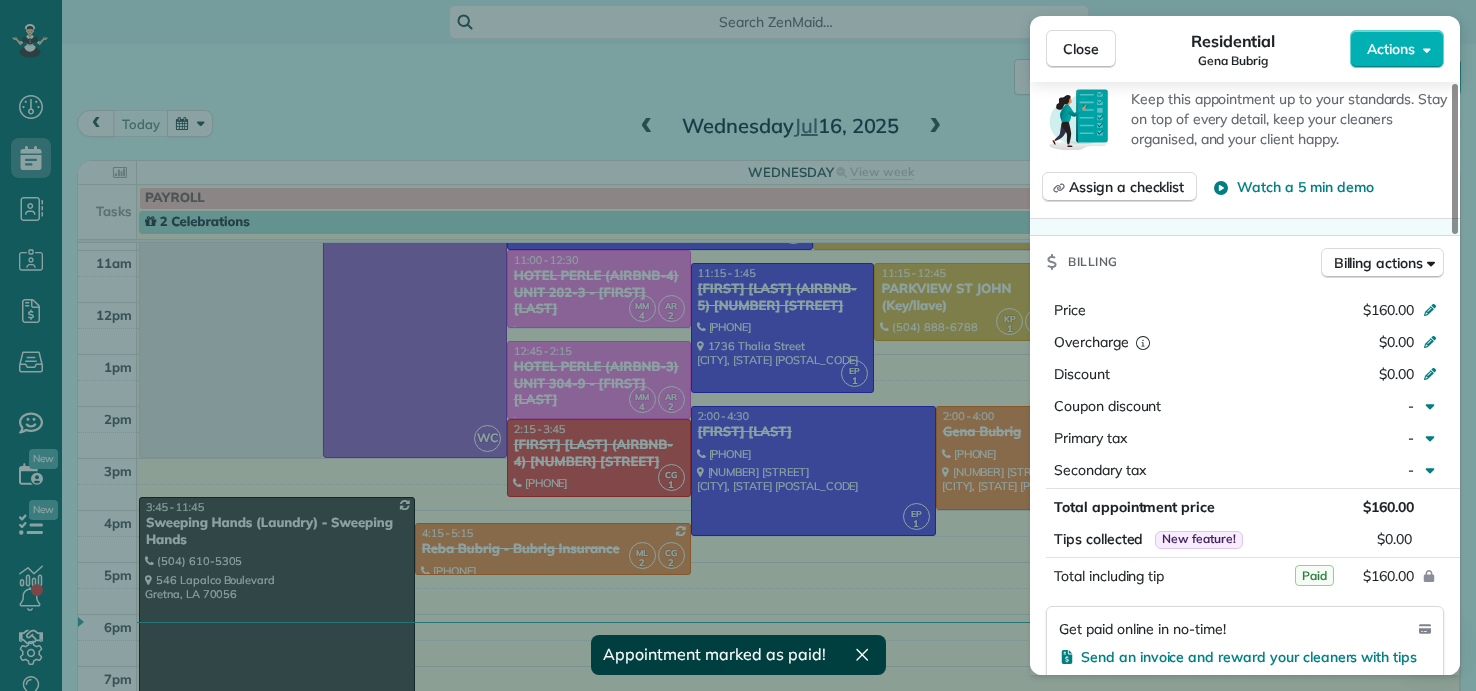 click on "Close Residential Gena Bubrig Actions Status Completed Gena Bubrig · Open profile Mobile (504) 722-2751 Copy genabubrig@att.net Copy View Details Residential miércoles, julio 16, 2025 ( today ) 11:30 AM 1:30 PM 2 hours and 0 minutes Repeats every 2 weeks Edit recurring service Next (jul 30) 14272 LA-23 Belle Chasse LA 70037 Open access information Service was not rated yet Setup ratings Cleaners Time in and out Assign Invite Team ORANGE Cleaners MARBELLA   LOBO 11:37 AM 1:43 PM CAREN   GARCIA 11:37 AM 1:43 PM Checklist Try Now Keep this appointment up to your standards. Stay on top of every detail, keep your cleaners organised, and your client happy. Assign a checklist Watch a 5 min demo Billing Billing actions Price $160.00 Overcharge $0.00 Discount $0.00 Coupon discount - Primary tax - Secondary tax - Total appointment price $160.00 Tips collected New feature! $0.00 Paid Total including tip $160.00 Get paid online in no-time! Send an invoice and reward your cleaners with tips Charge customer credit card 0" at bounding box center (738, 345) 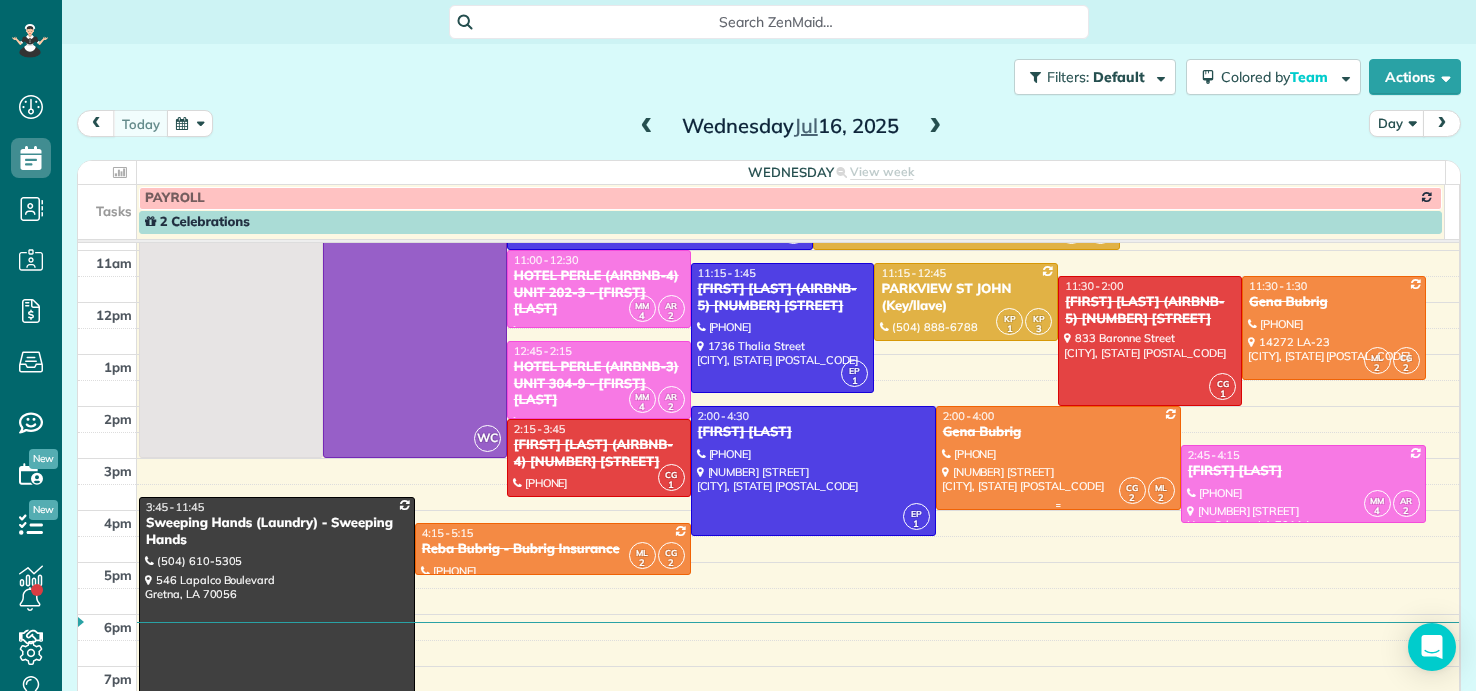 click on "Gena Bubrig" at bounding box center [1058, 432] 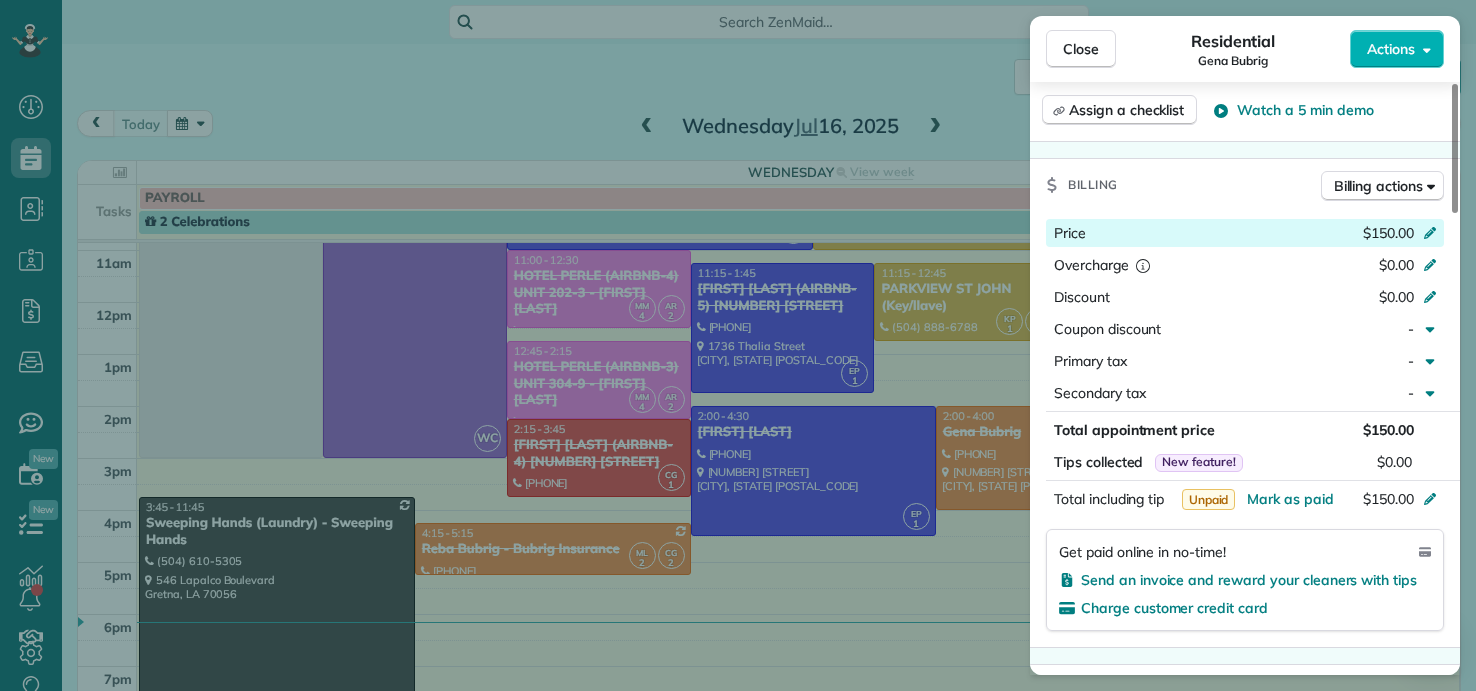 scroll, scrollTop: 900, scrollLeft: 0, axis: vertical 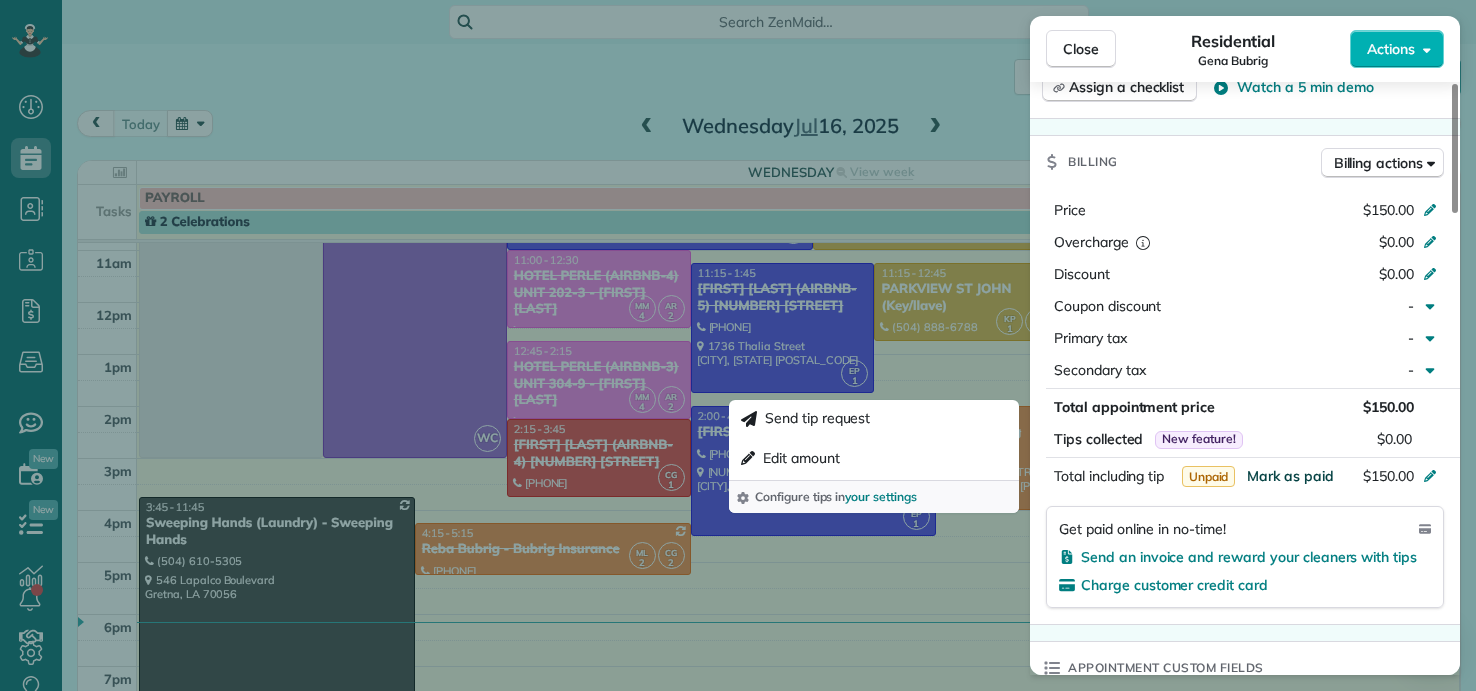 click on "Mark as paid" at bounding box center (1290, 476) 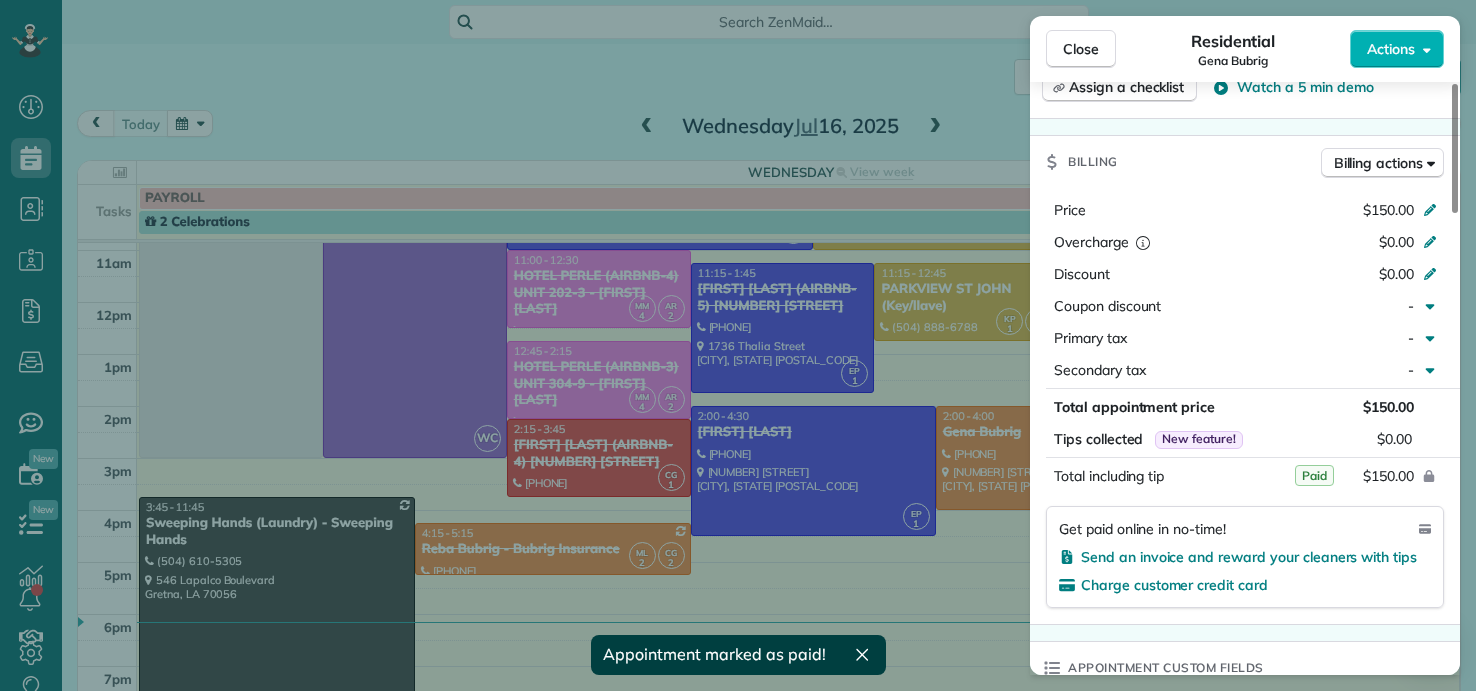click on "Close Residential Gena Bubrig Actions Status Completed Gena Bubrig · Open profile Mobile (504) 722-2751 Copy genabubrig@att.net Copy View Details Residential miércoles, julio 16, 2025 ( today ) 2:00 PM 4:00 PM 2 hours and 0 minutes Repeats every 2 weeks Edit recurring service Next (jul 30) 8748 Louisiana 23 BACK HOUSE Belle Chasse LA 70037 Open access information Service was not rated yet Setup ratings Cleaners Time in and out Assign Invite Team ORANGE Cleaners CAREN   GARCIA 2:05 PM 4:13 PM MARBELLA   LOBO 2:05 PM 4:13 PM Checklist Try Now Keep this appointment up to your standards. Stay on top of every detail, keep your cleaners organised, and your client happy. Assign a checklist Watch a 5 min demo Billing Billing actions Price $150.00 Overcharge $0.00 Discount $0.00 Coupon discount - Primary tax - Secondary tax - Total appointment price $150.00 Tips collected New feature! $0.00 Paid Total including tip $150.00 Get paid online in no-time! Send an invoice and reward your cleaners with tips Work items 2 1" at bounding box center (738, 345) 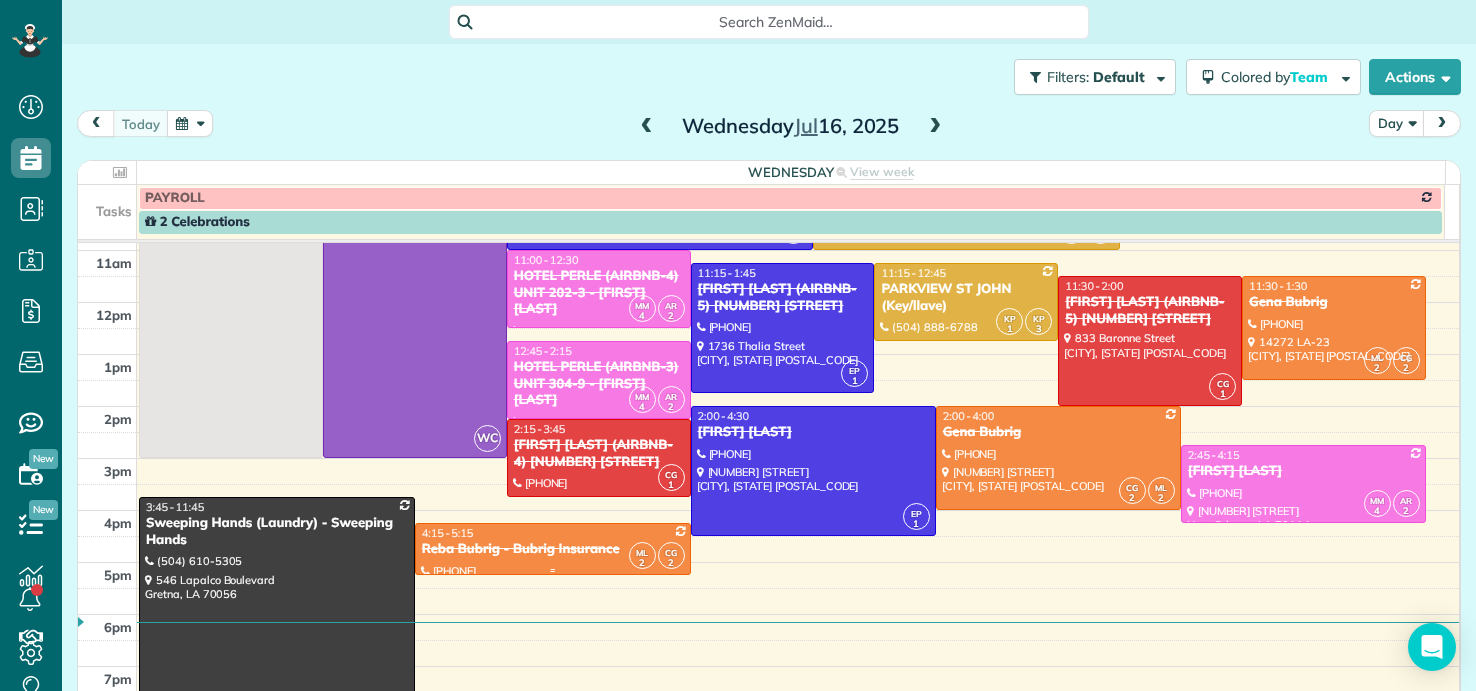 click on "Reba Bubrig - Bubrig Insurance" at bounding box center (553, 549) 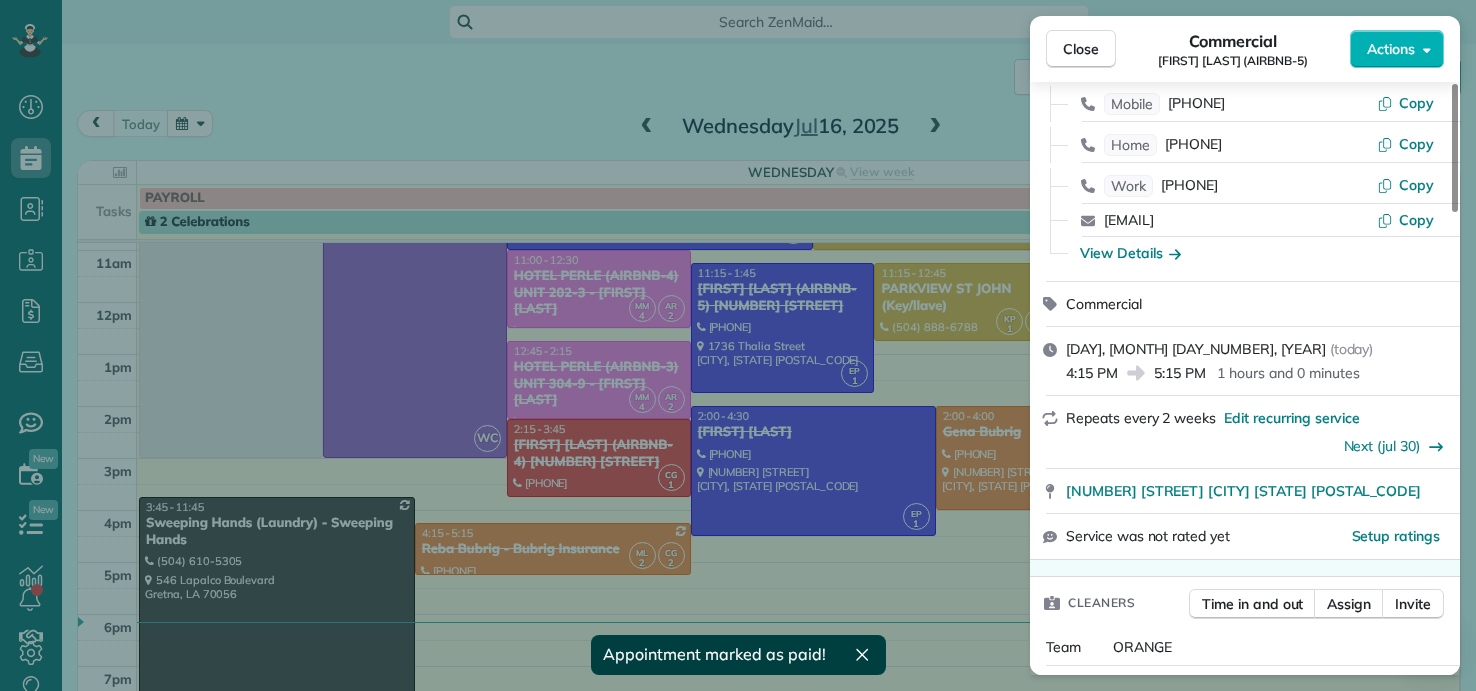 scroll, scrollTop: 1000, scrollLeft: 0, axis: vertical 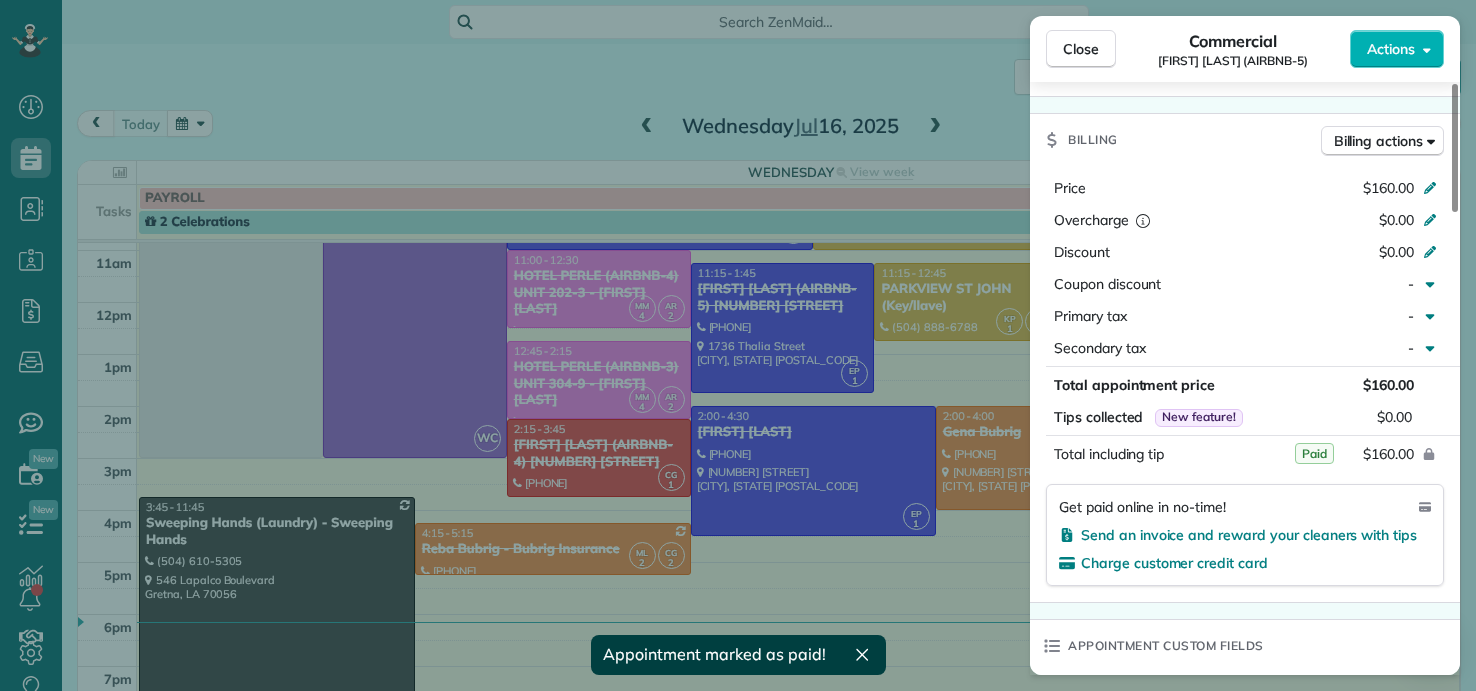 click on "Close Commercial Reba Bubrig (Bubrig Insurance) Actions Status Completed Reba Bubrig (Bubrig Insurance) · Open profile Mobile (504) 881-7901 Copy Home (504) 433-2875 Copy Work (504) 382-4898 Copy cathy.sullivan@hubinternational.com Copy View Details Commercial miércoles, julio 16, 2025 ( today ) 4:15 PM 5:15 PM 1 hours and 0 minutes Repeats every 2 weeks Edit recurring service Next (jul 30) 8748 LA-23 Belle Chasse LA 70037 Service was not rated yet Setup ratings Cleaners Time in and out Assign Invite Team ORANGE Cleaners MARBELLA   LOBO 4:15 PM 5:38 PM CAREN   GARCIA 4:15 PM 5:38 PM Checklist Try Now Keep this appointment up to your standards. Stay on top of every detail, keep your cleaners organised, and your client happy. Assign a checklist Watch a 5 min demo Billing Billing actions Price $160.00 Overcharge $0.00 Discount $0.00 Coupon discount - Primary tax - Secondary tax - Total appointment price $160.00 Tips collected New feature! $0.00 Paid Total including tip $160.00 Get paid online in no-time! Notes" at bounding box center (738, 345) 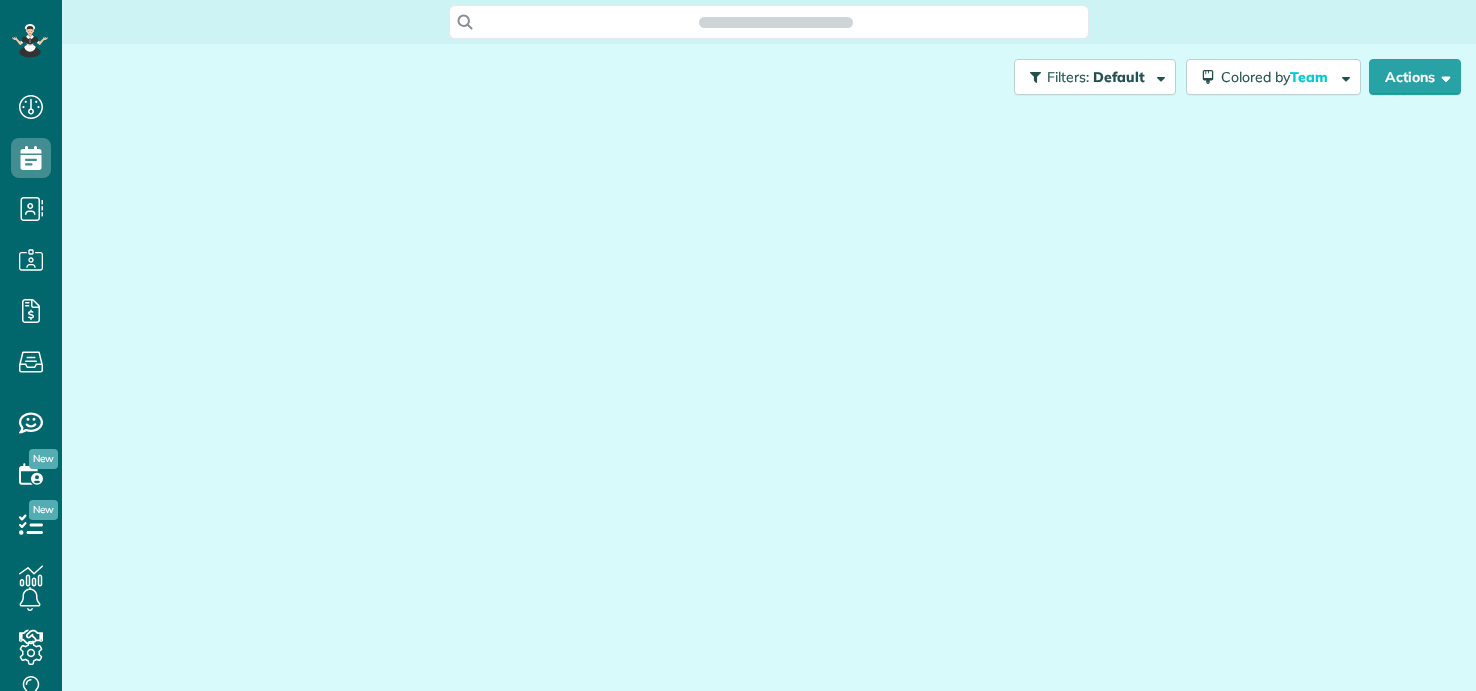 scroll, scrollTop: 0, scrollLeft: 0, axis: both 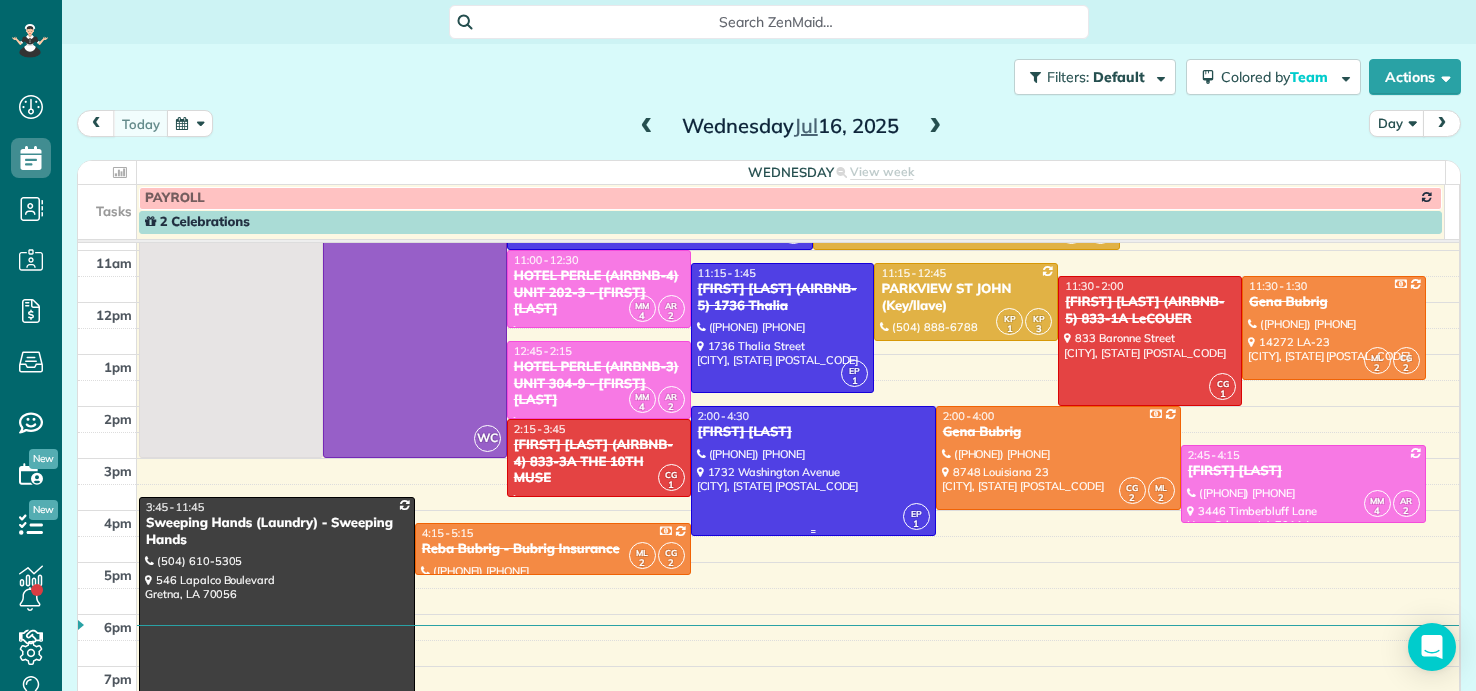 click at bounding box center (813, 471) 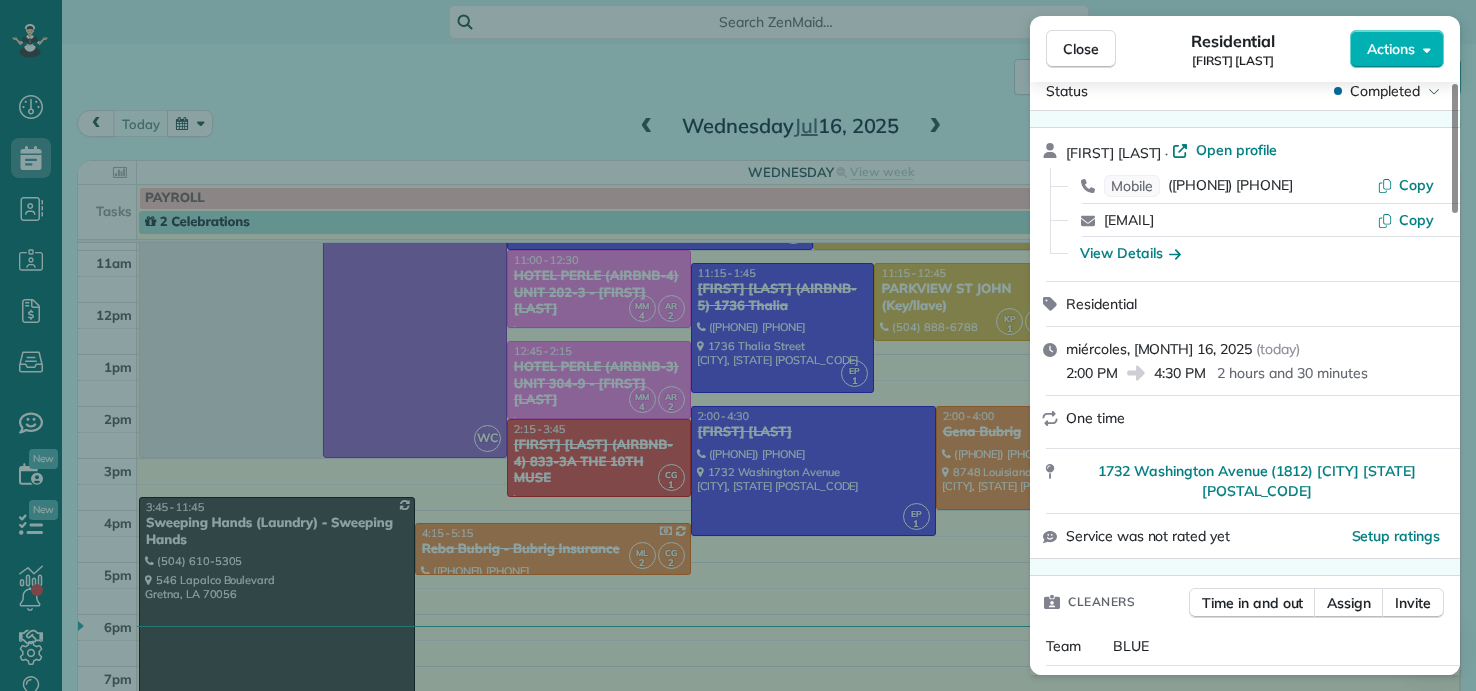 scroll, scrollTop: 0, scrollLeft: 0, axis: both 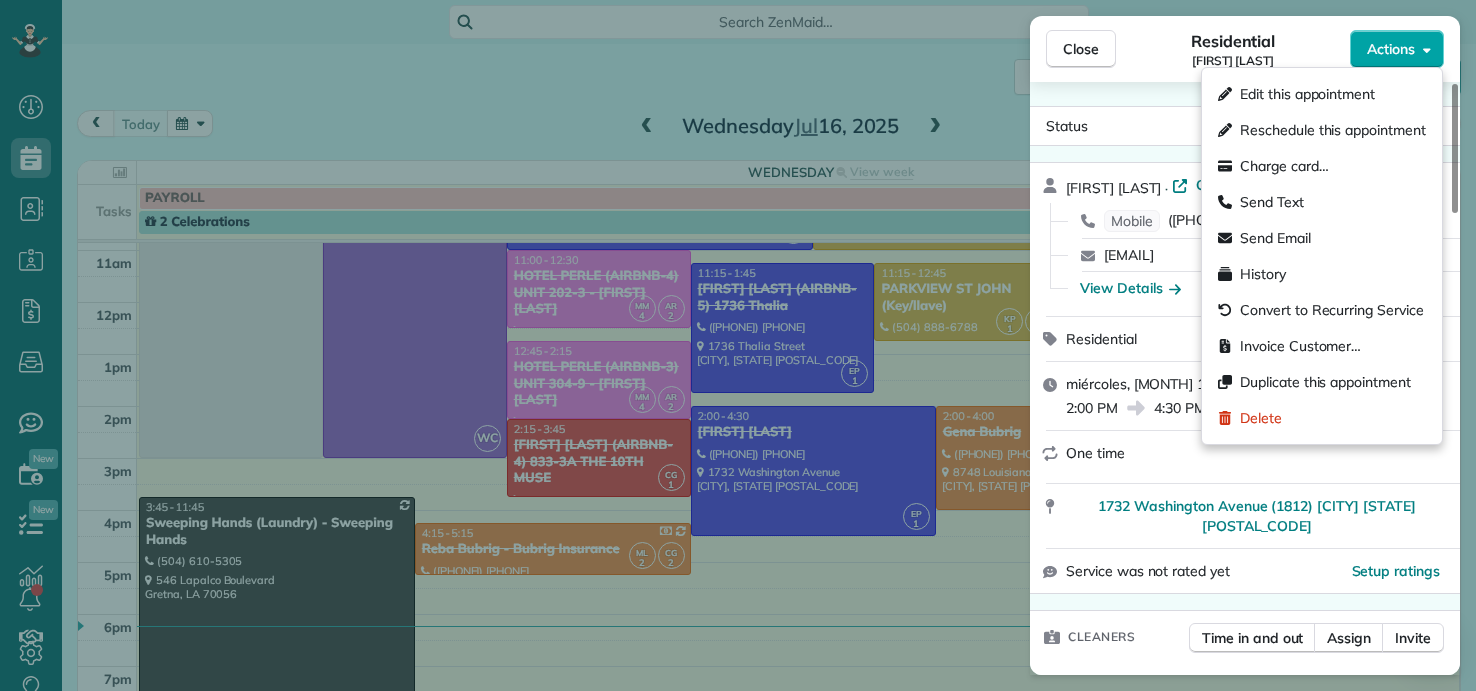 click on "Actions" at bounding box center (1391, 49) 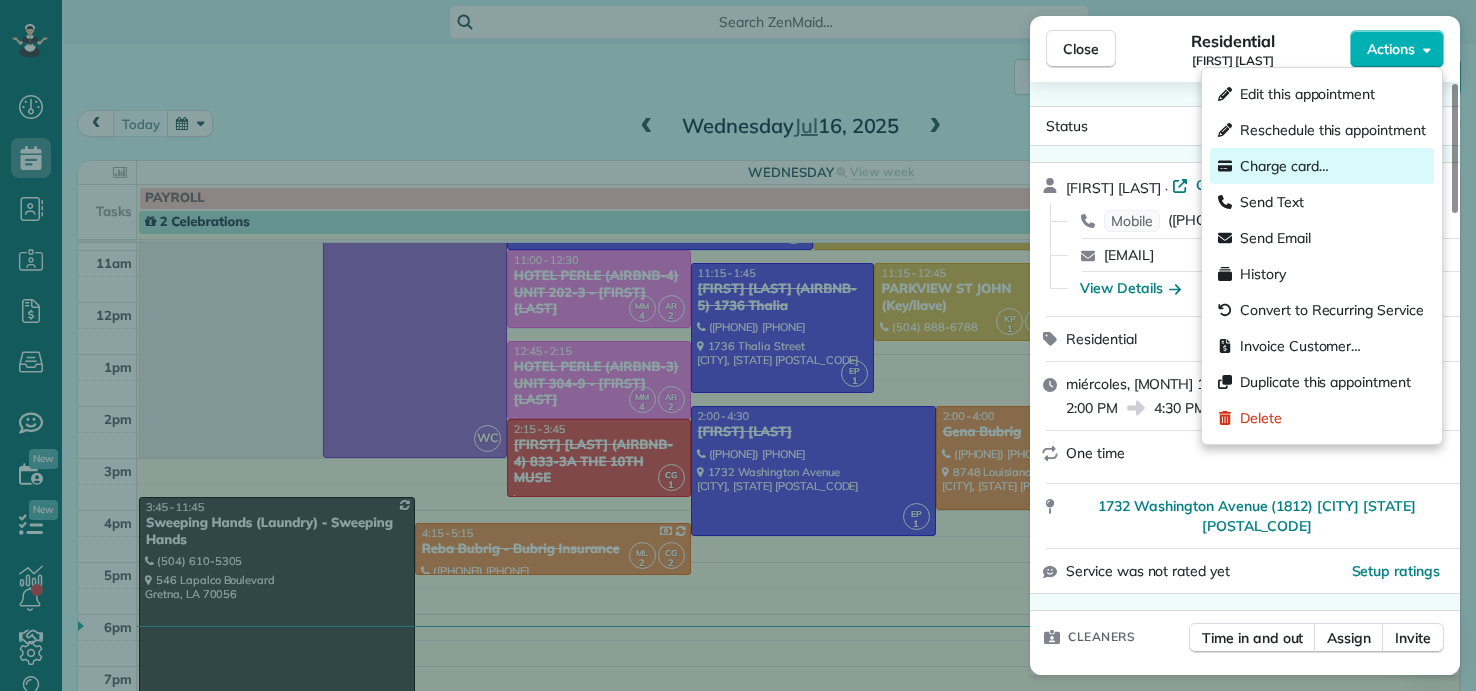 click on "Charge card…" at bounding box center (1284, 166) 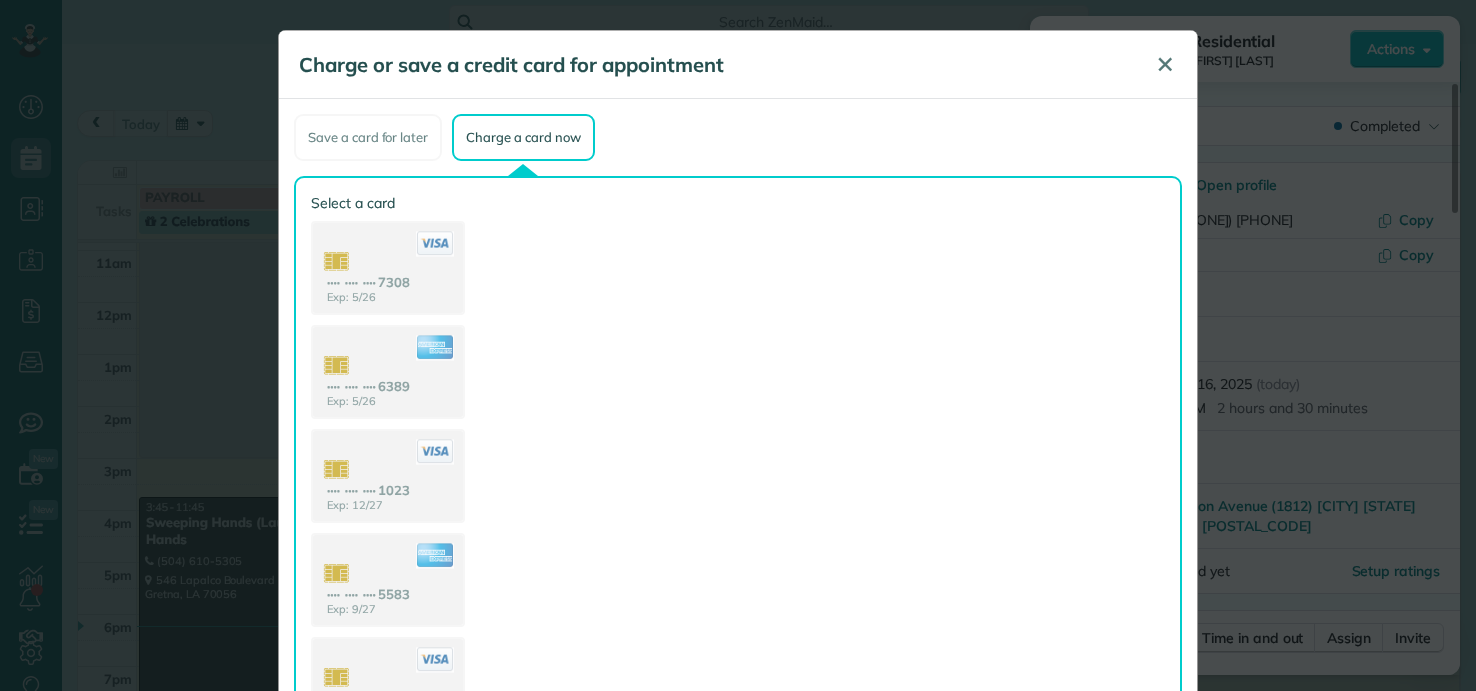click on "✕" at bounding box center [1165, 64] 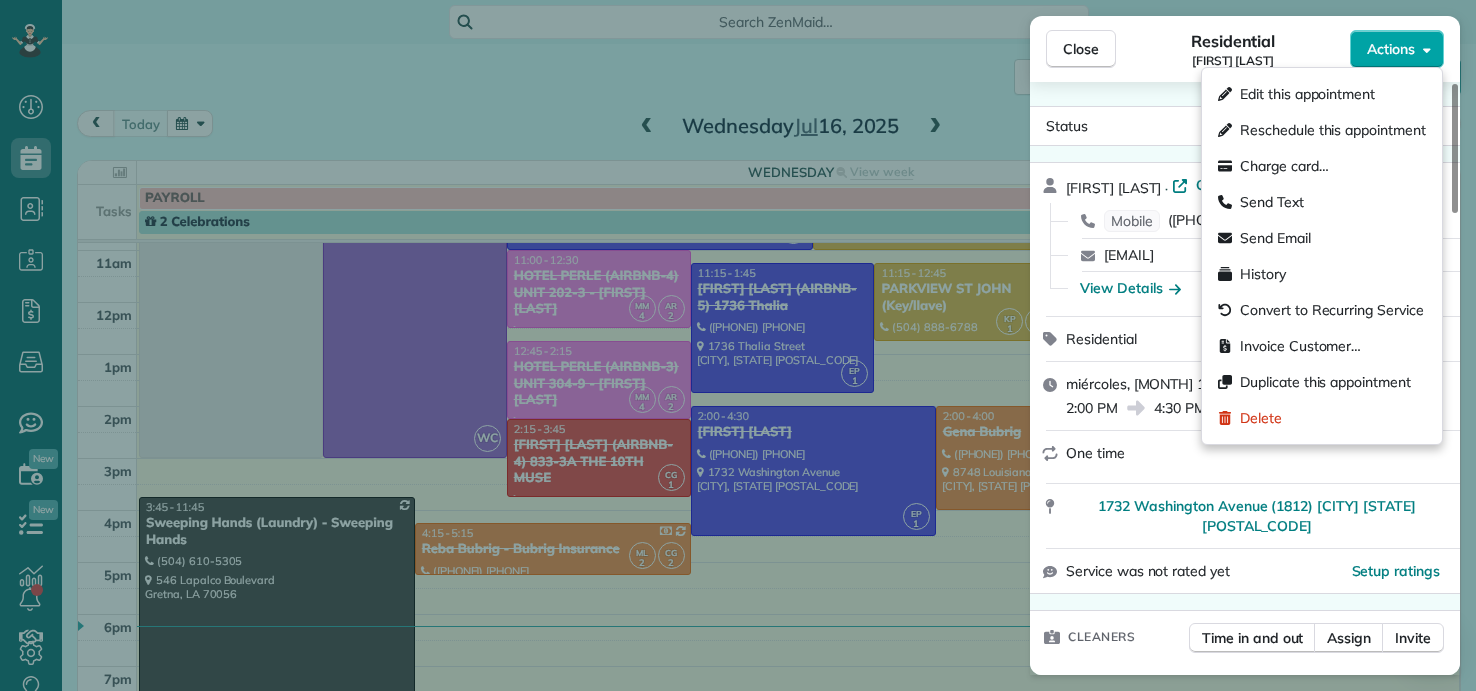 click on "Actions" at bounding box center [1391, 49] 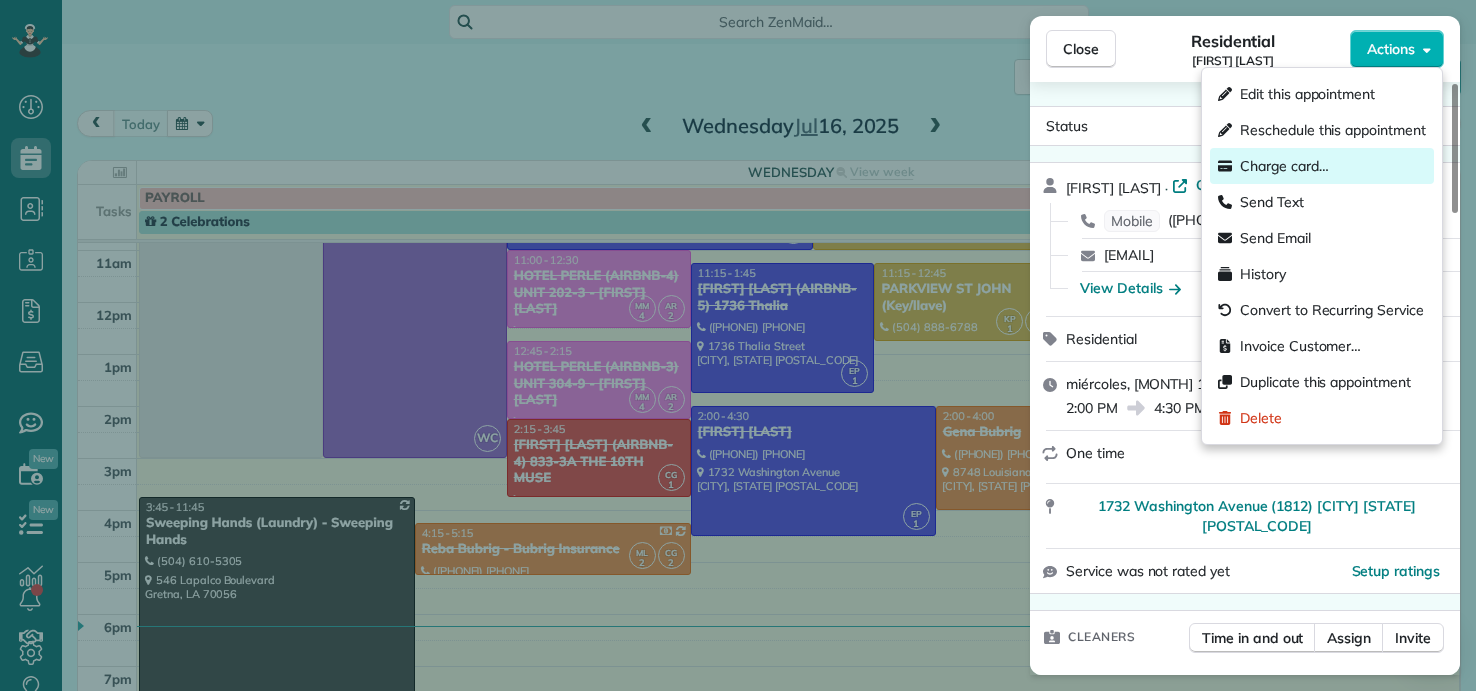 click on "Charge card…" at bounding box center [1284, 166] 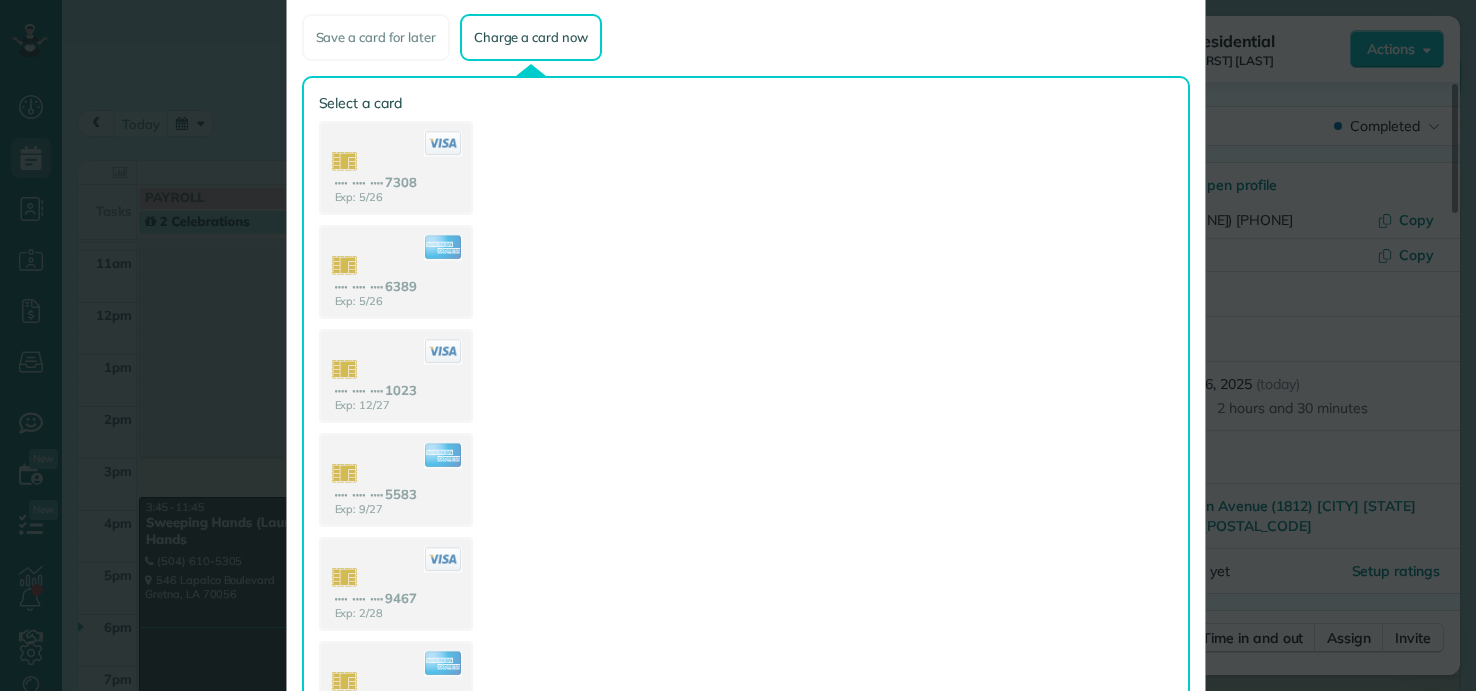 scroll, scrollTop: 300, scrollLeft: 0, axis: vertical 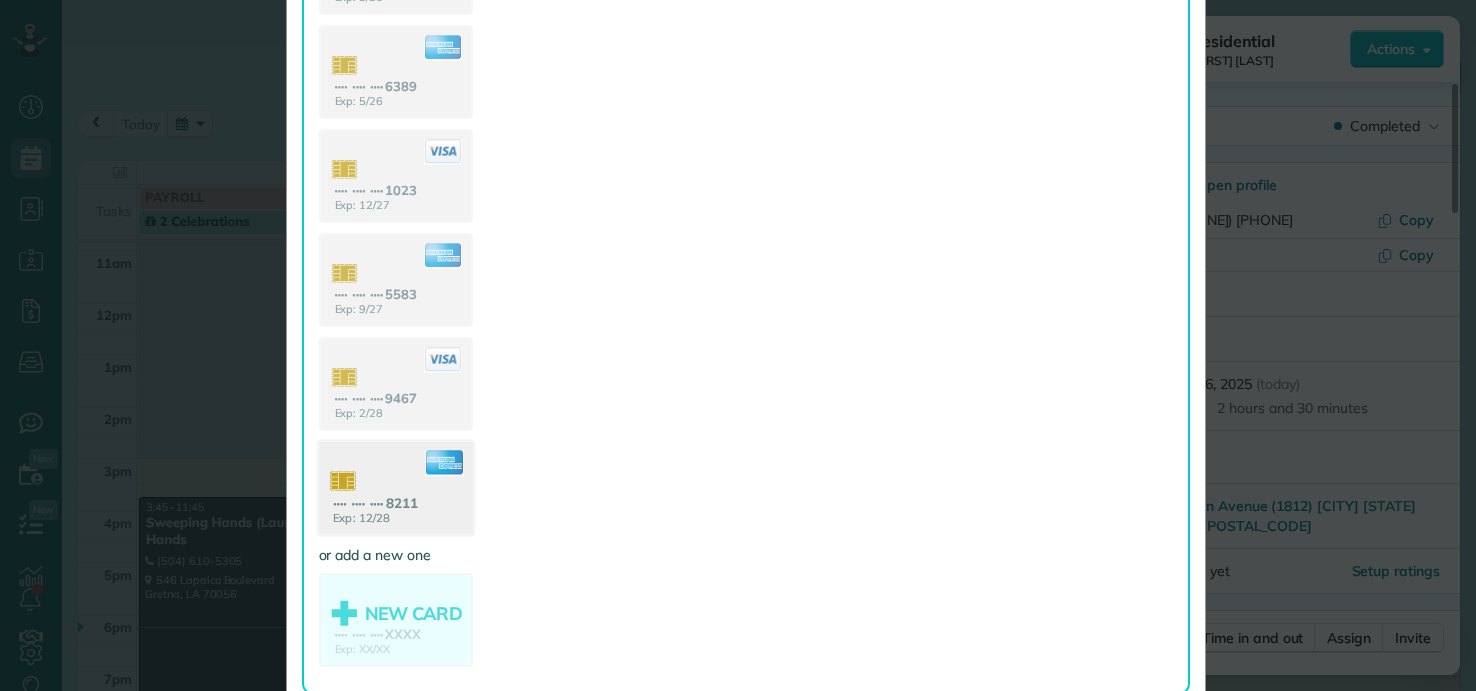 click 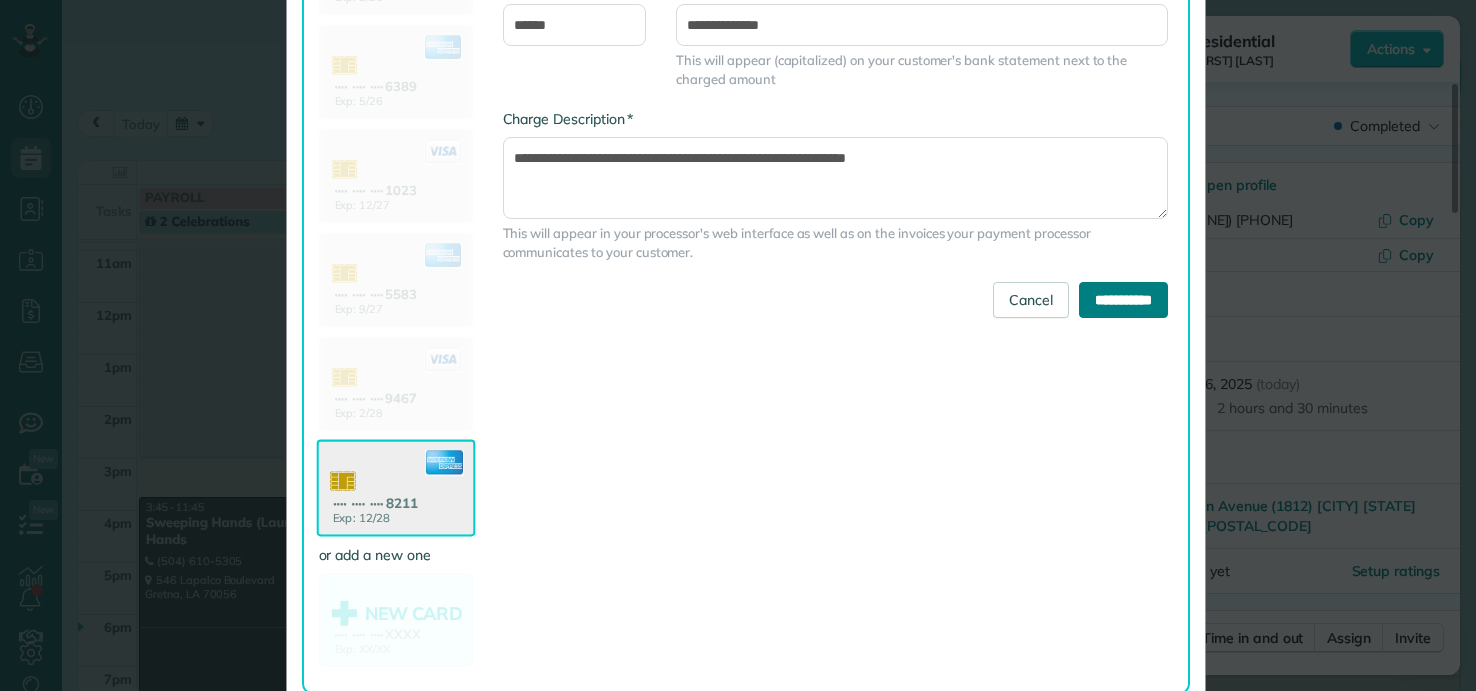 click on "**********" at bounding box center (1123, 300) 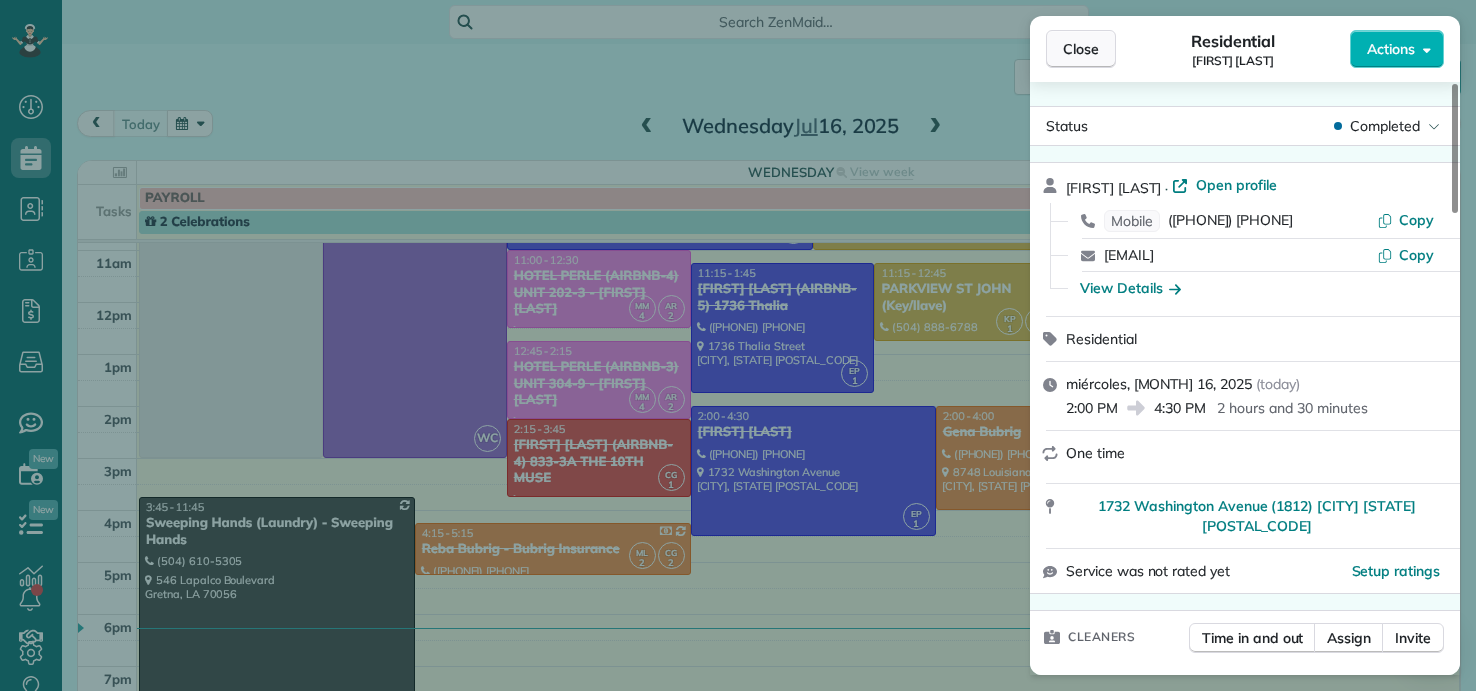 click on "Close" at bounding box center (1081, 49) 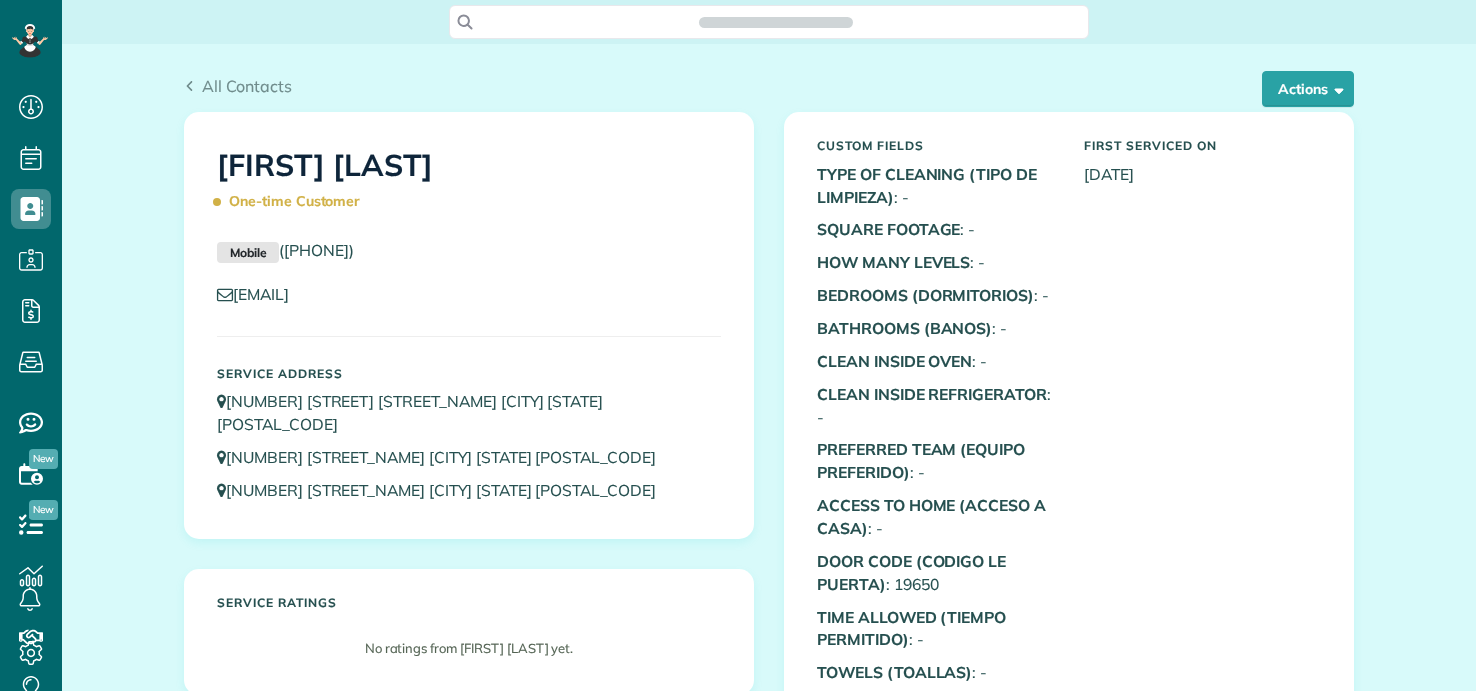 scroll, scrollTop: 0, scrollLeft: 0, axis: both 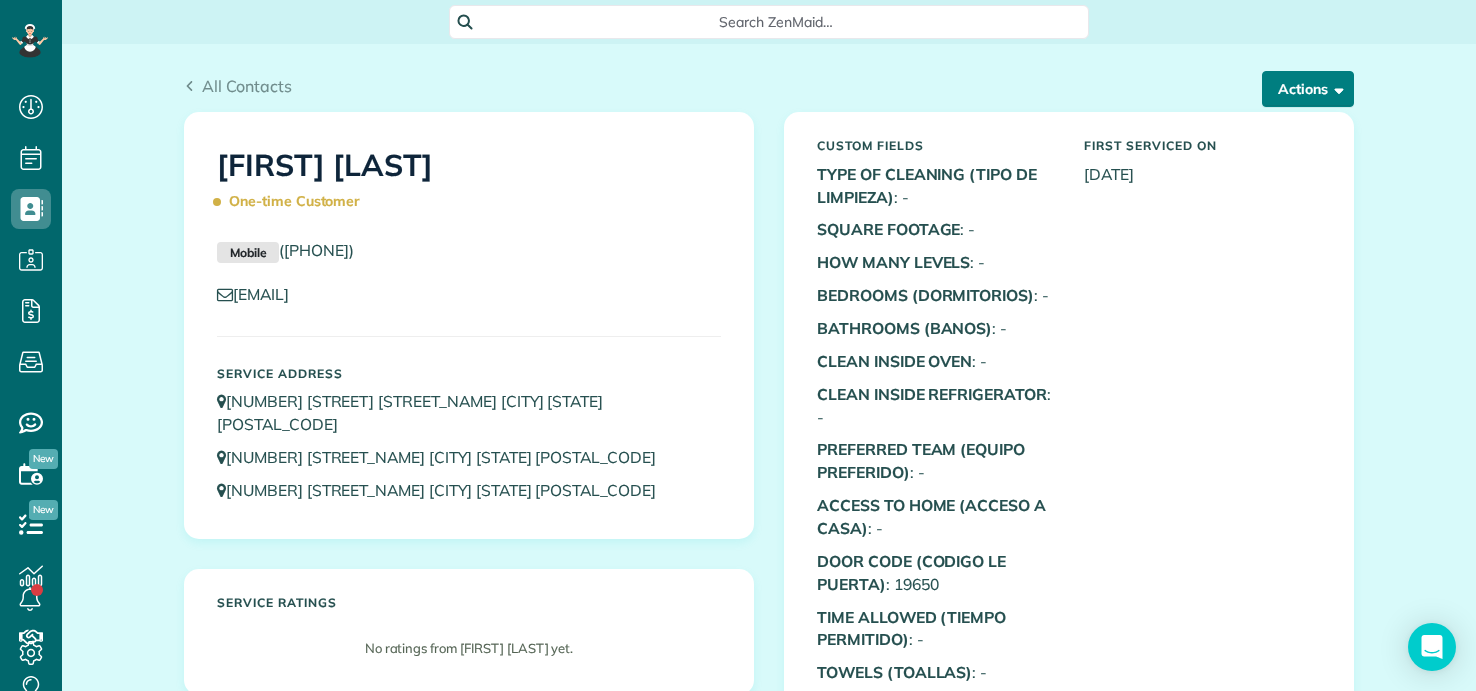 click on "Actions" at bounding box center [1308, 89] 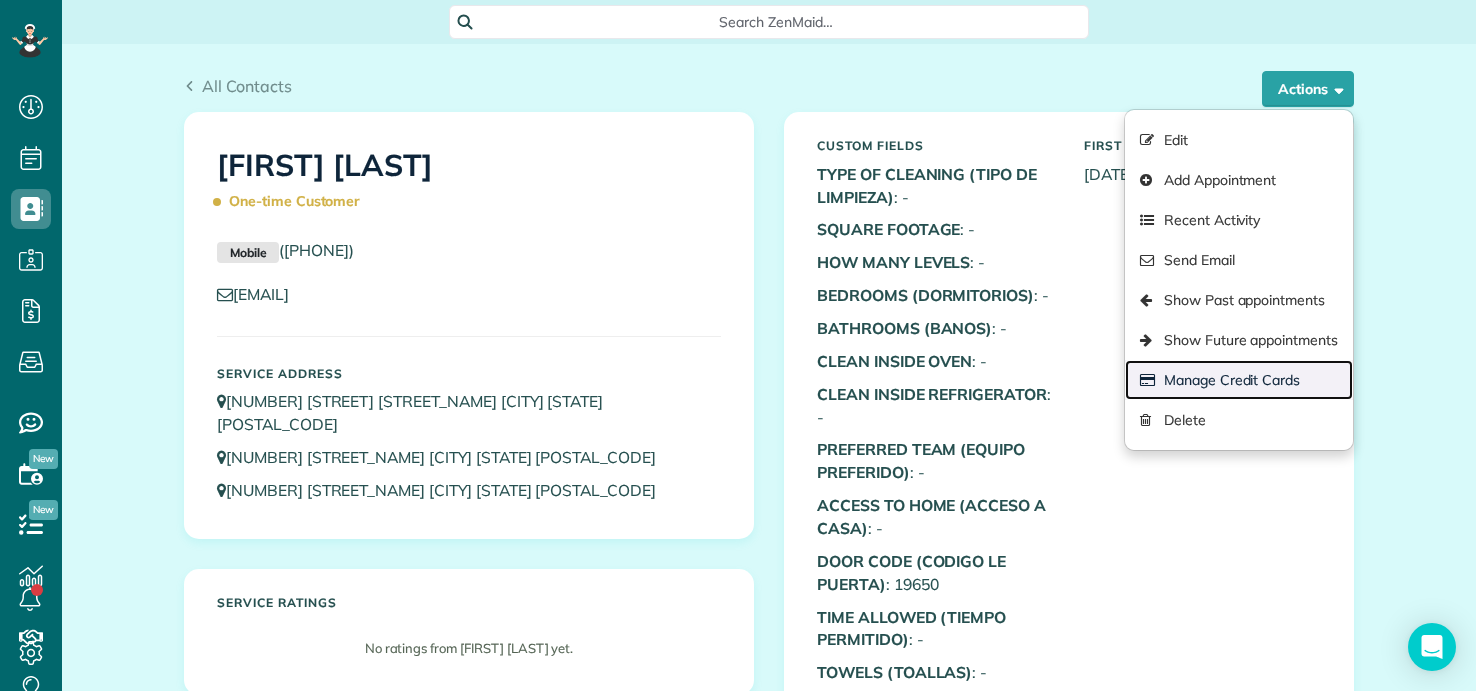 click on "Manage Credit Cards" at bounding box center (1239, 380) 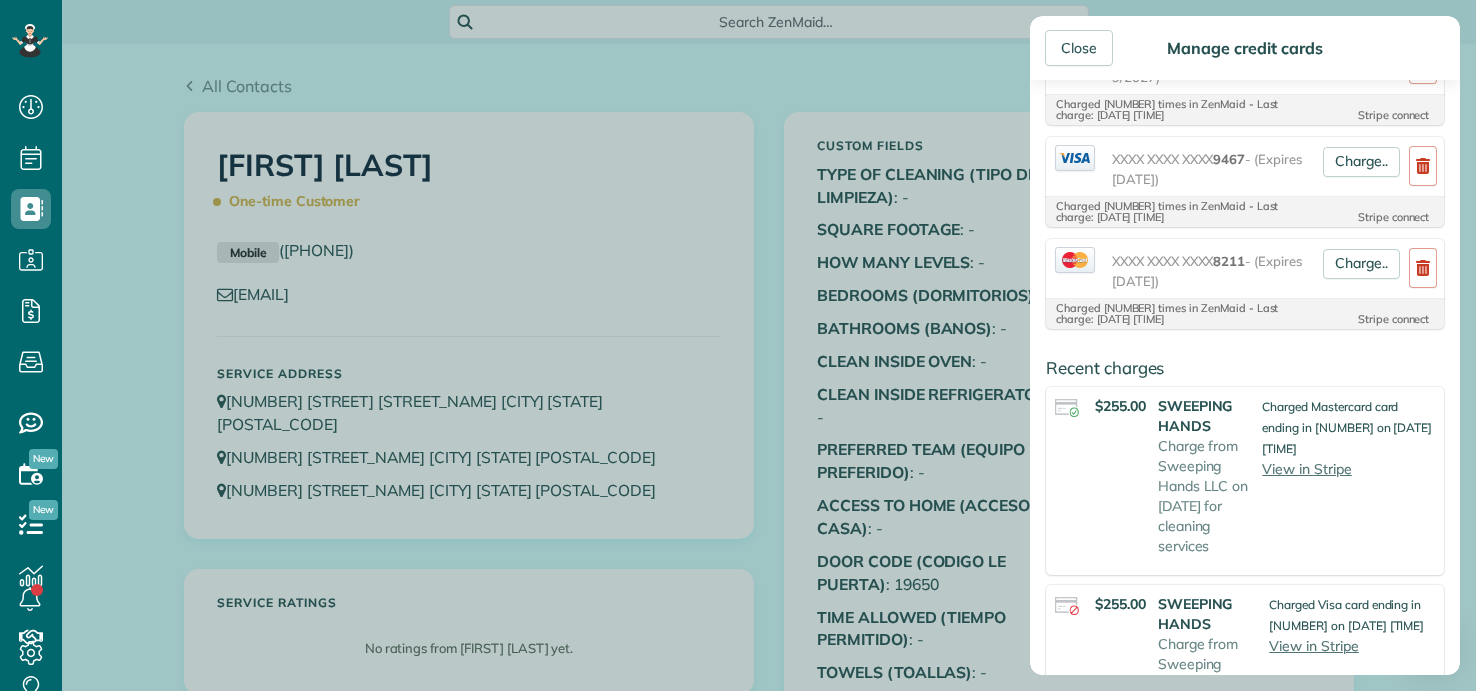 scroll, scrollTop: 600, scrollLeft: 0, axis: vertical 